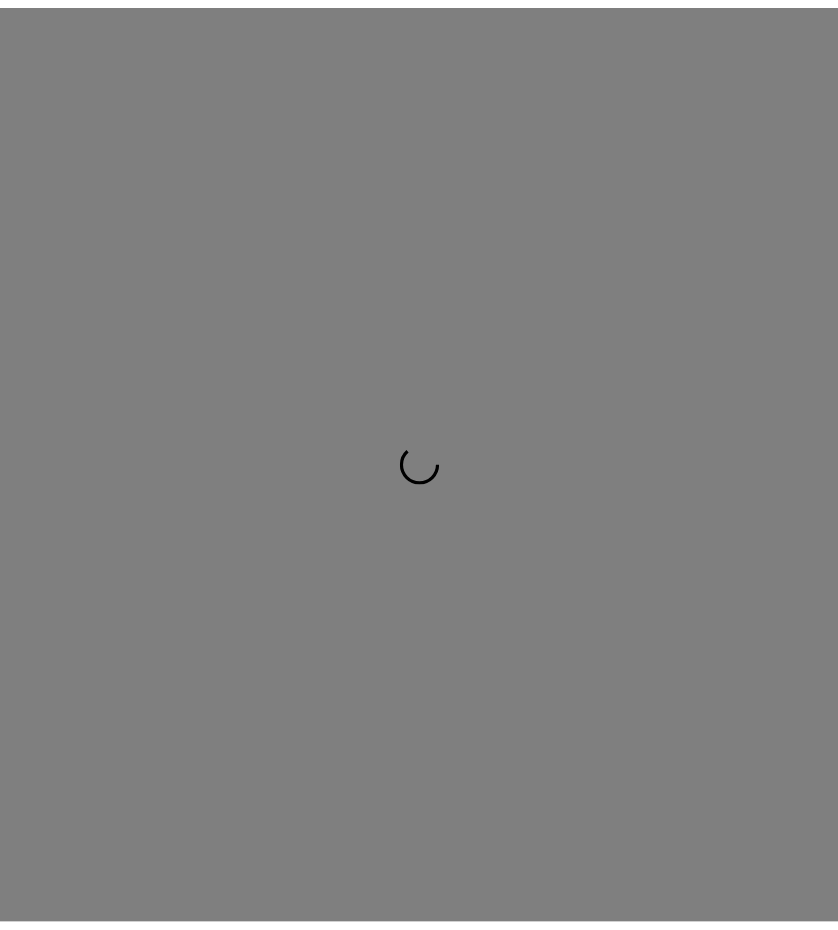 scroll, scrollTop: 0, scrollLeft: 0, axis: both 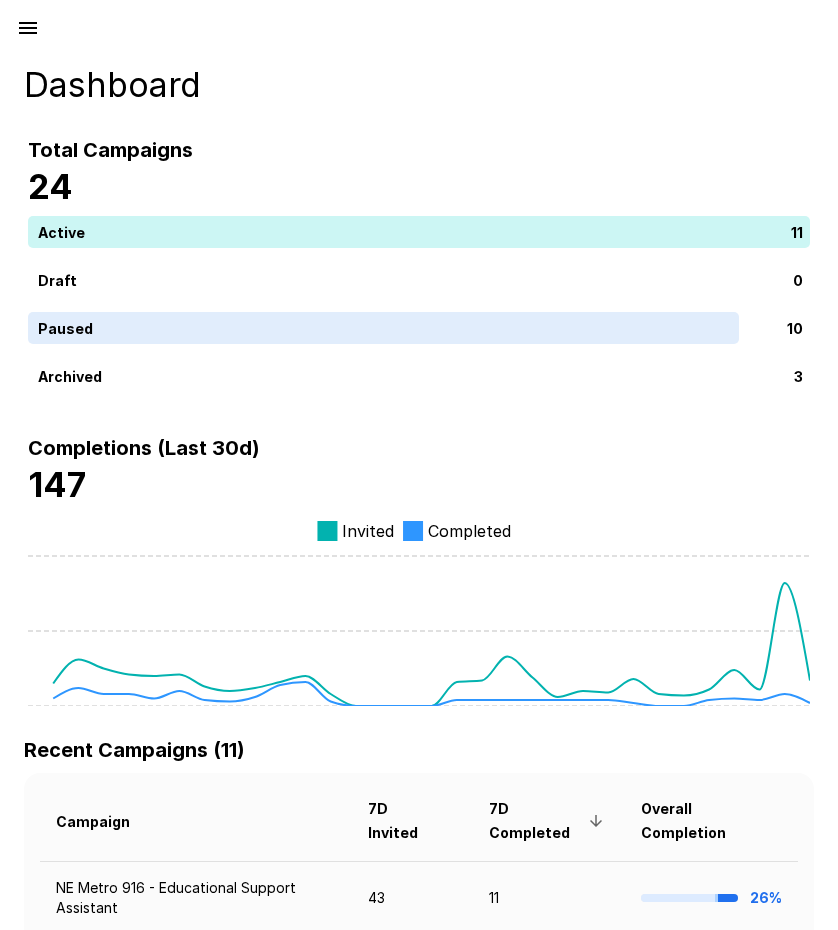 click 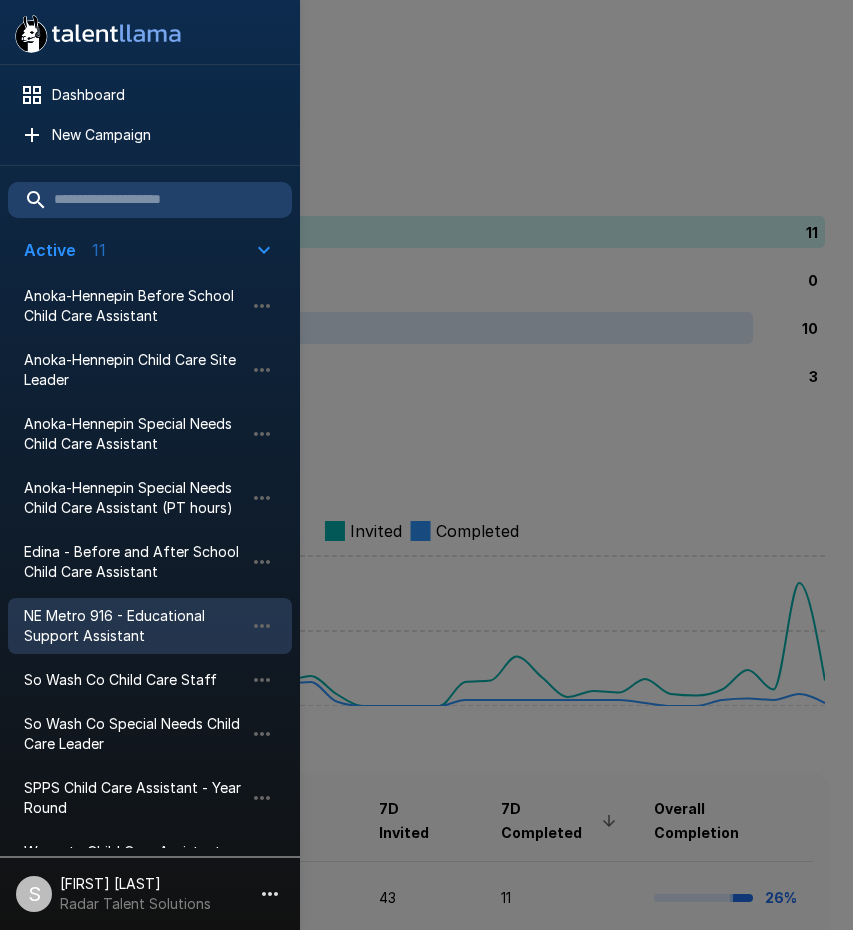 click on "NE Metro 916 - Educational Support Assistant" at bounding box center (134, 626) 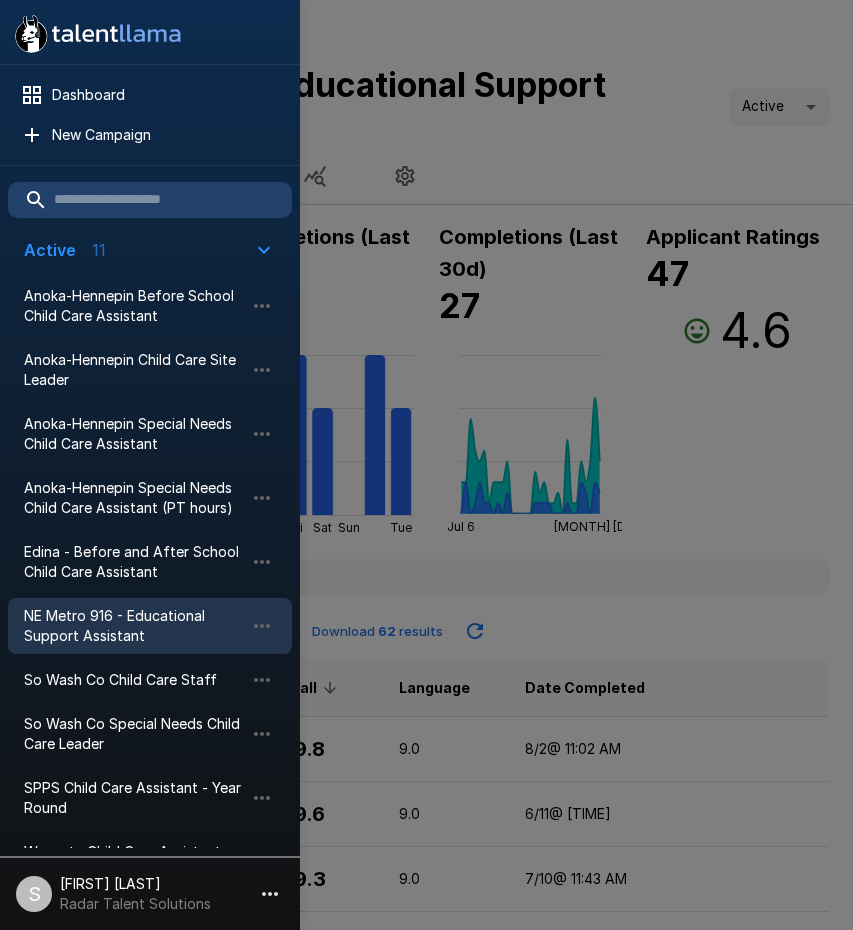 click at bounding box center (426, 465) 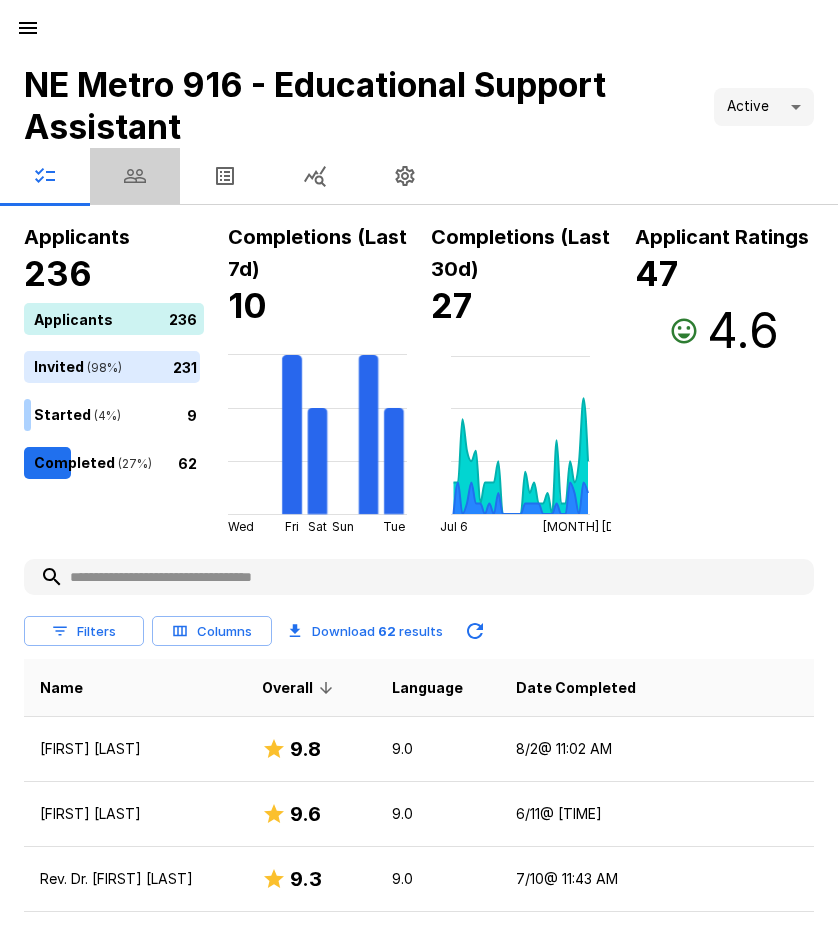 click 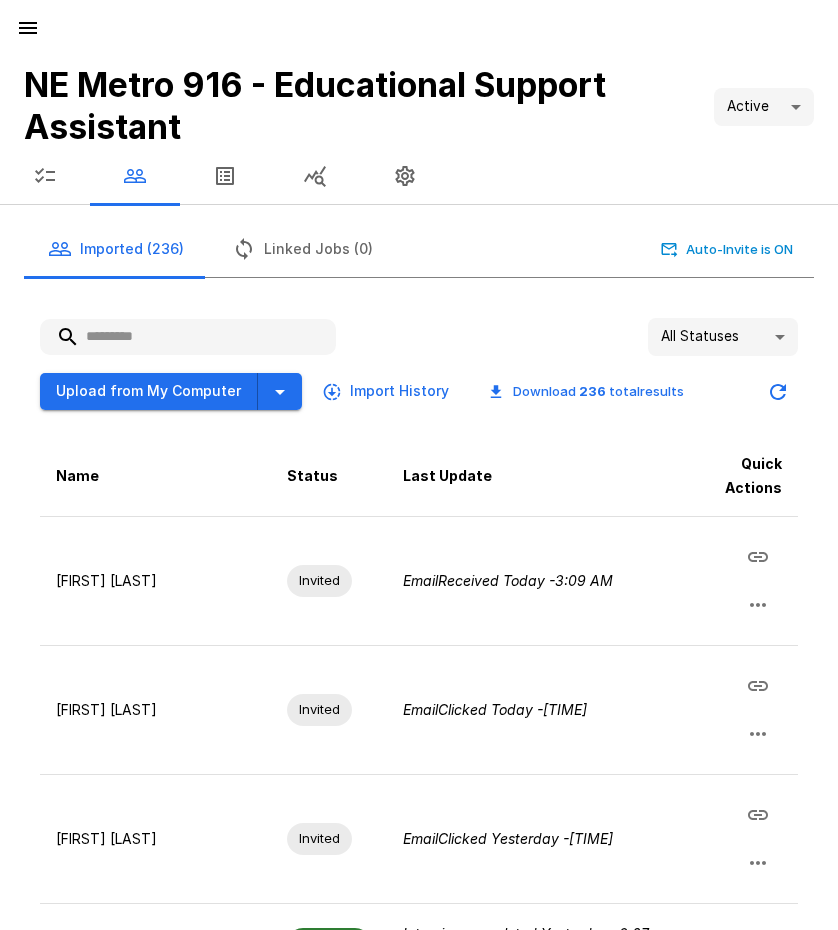 click at bounding box center [188, 337] 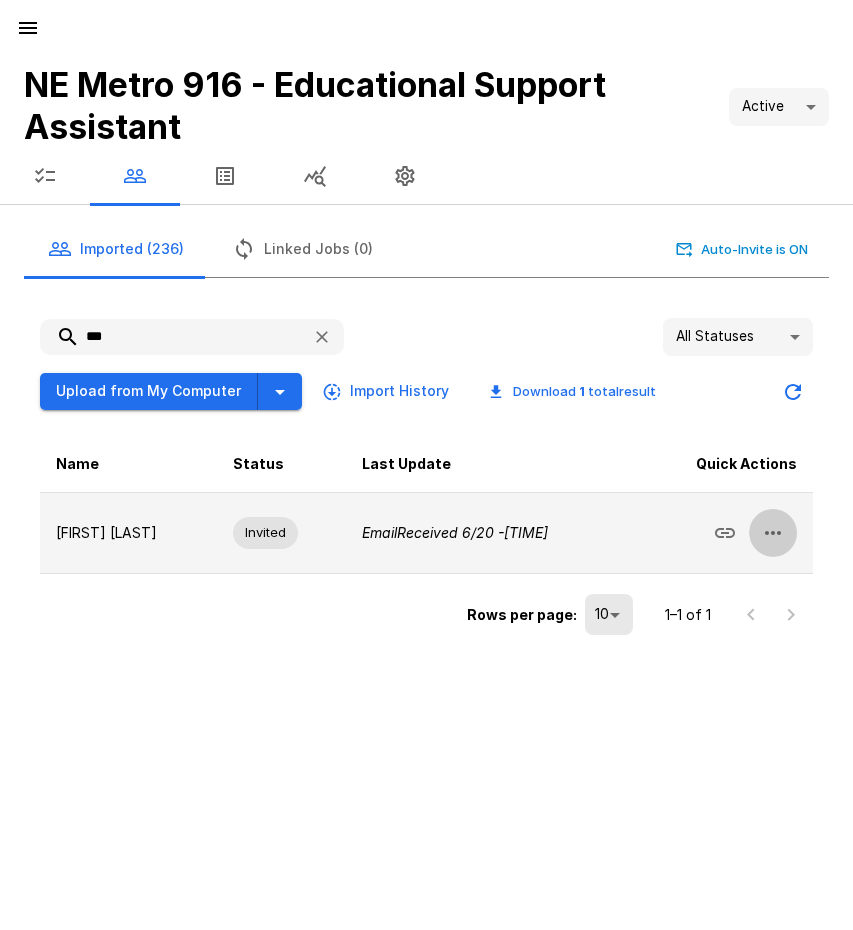 click 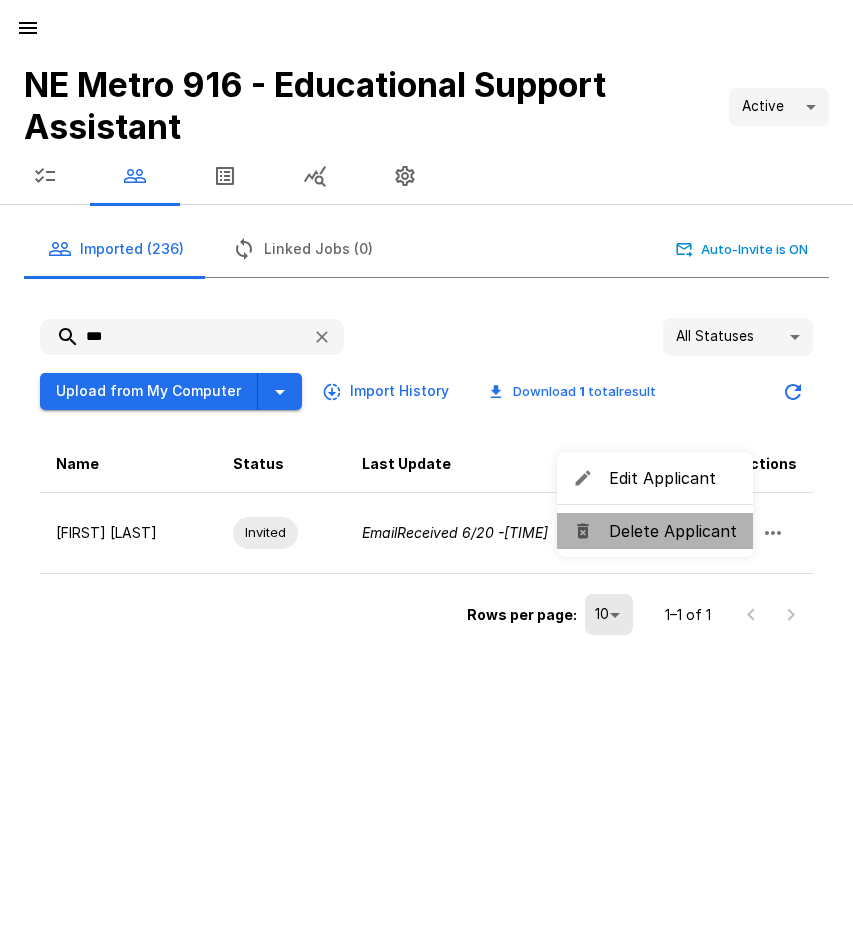 click on "Delete Applicant" at bounding box center (673, 531) 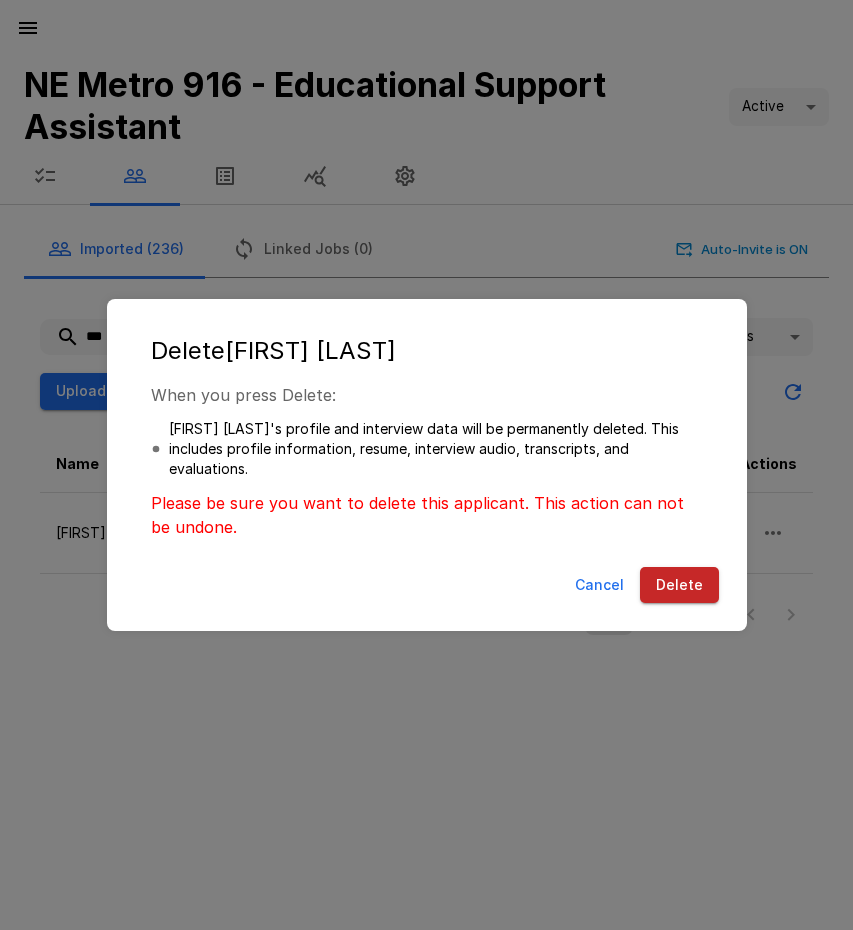 click on "Delete" at bounding box center [679, 585] 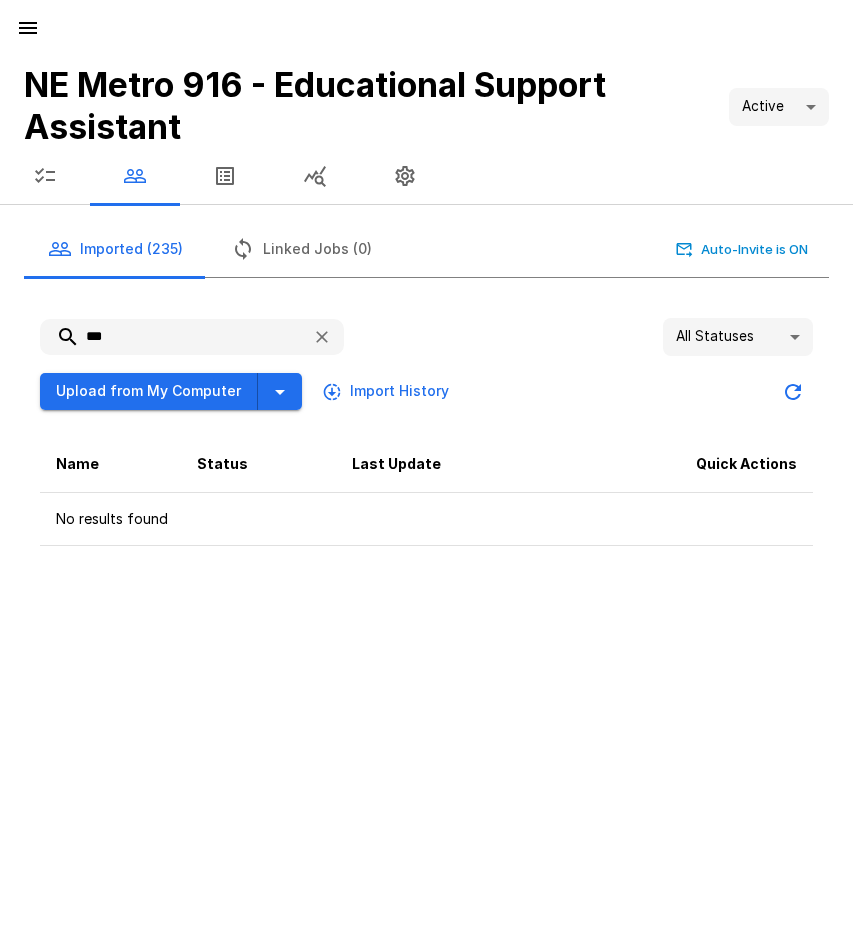 drag, startPoint x: 121, startPoint y: 330, endPoint x: 77, endPoint y: 333, distance: 44.102154 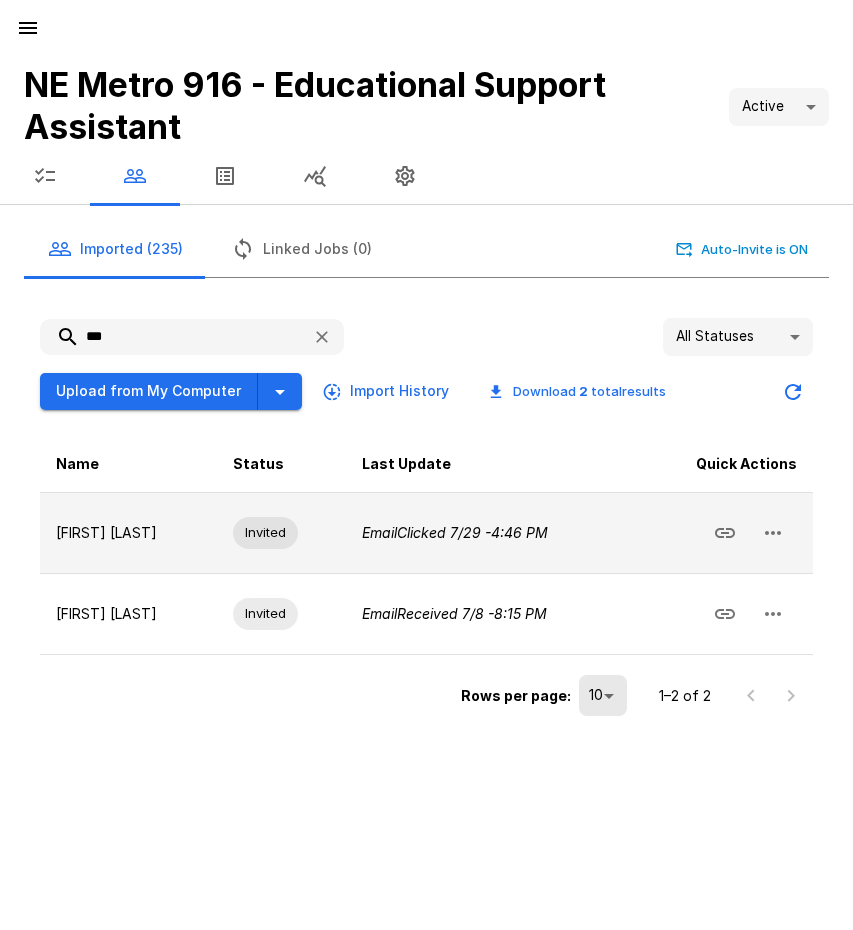 click 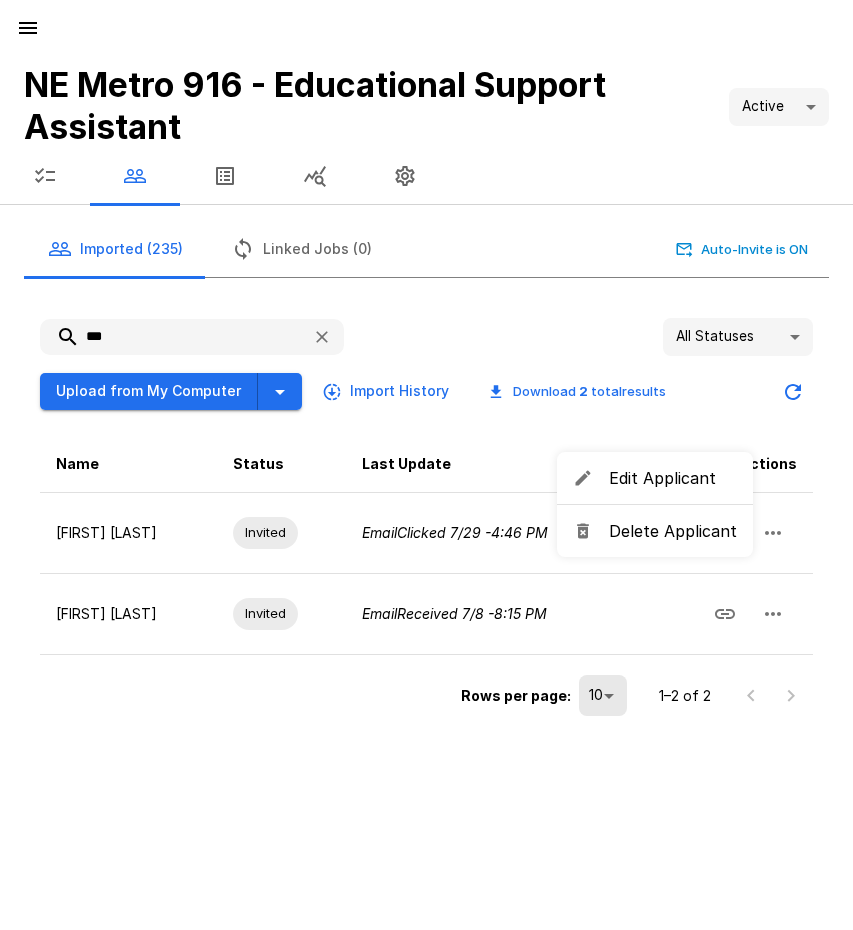 click on "Edit Applicant Delete Applicant" at bounding box center [655, 504] 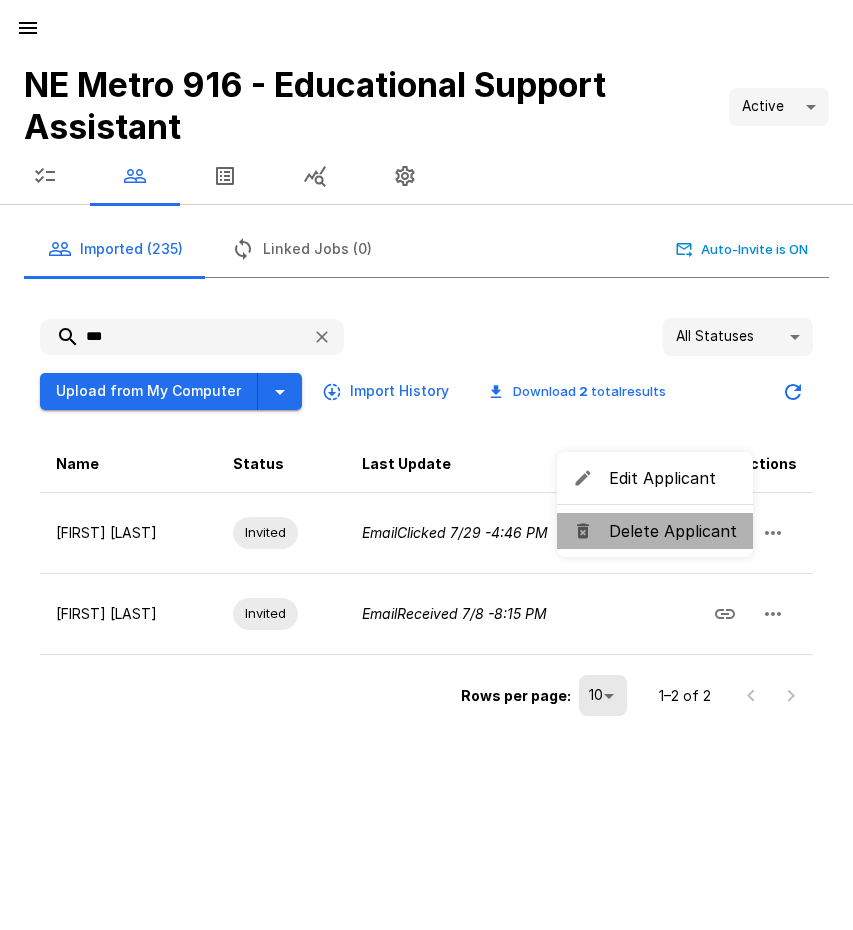 click on "Delete Applicant" at bounding box center [655, 531] 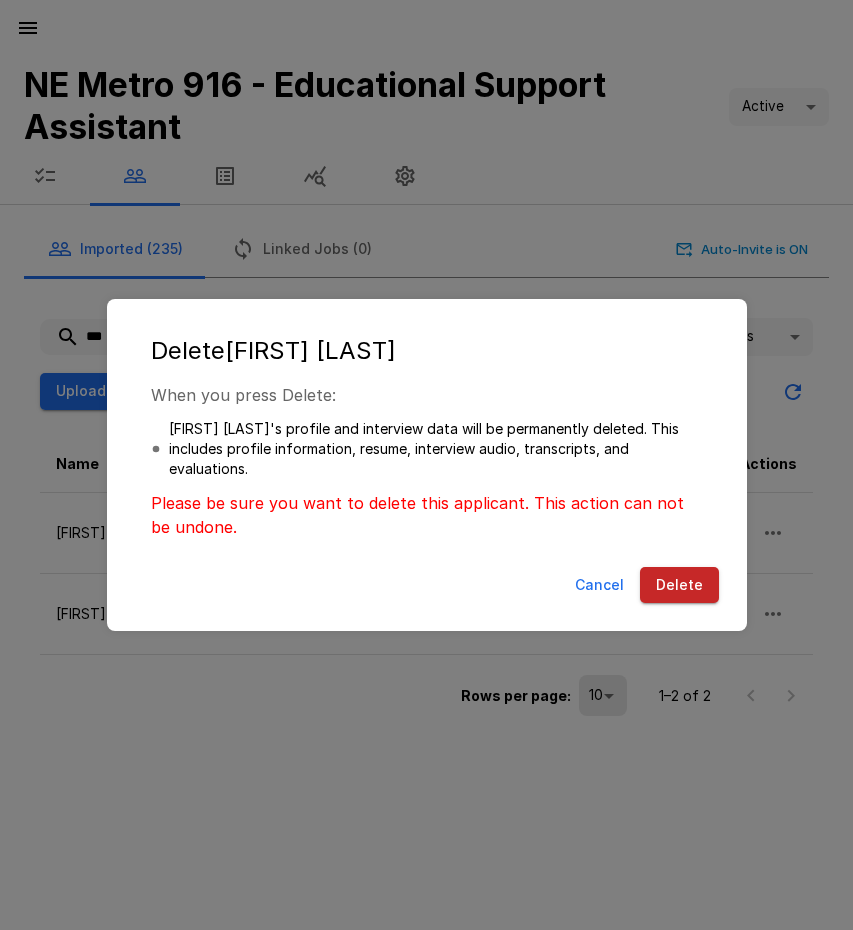 click on "Delete" at bounding box center [679, 585] 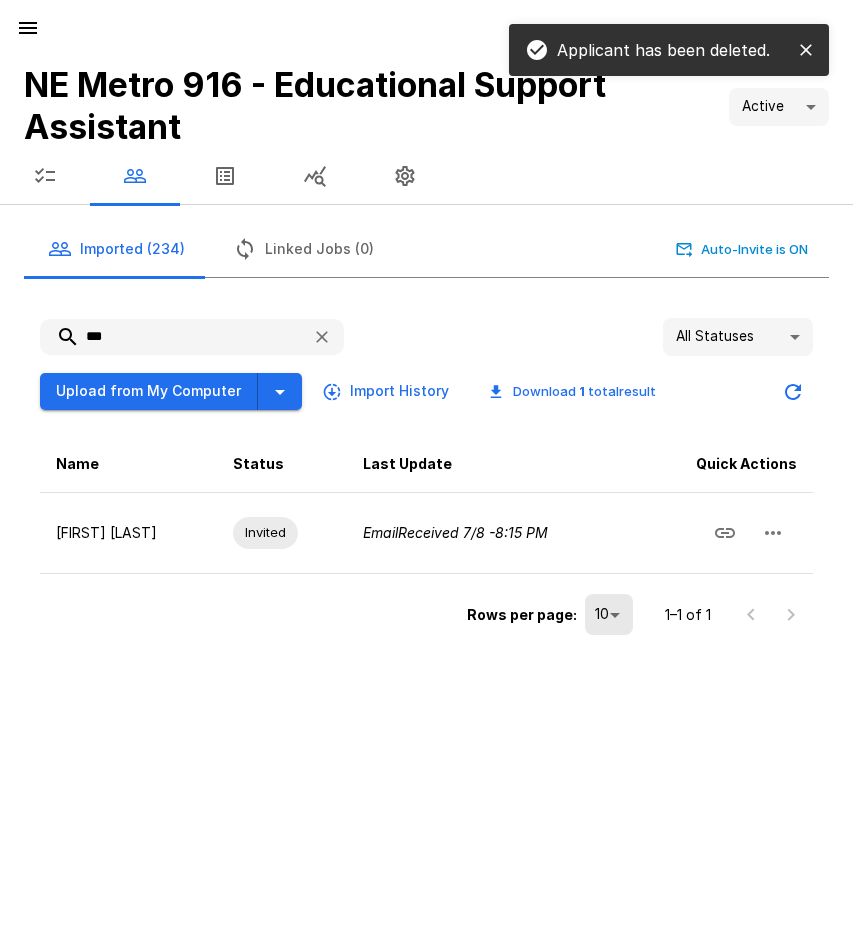 drag, startPoint x: 99, startPoint y: 332, endPoint x: 80, endPoint y: 331, distance: 19.026299 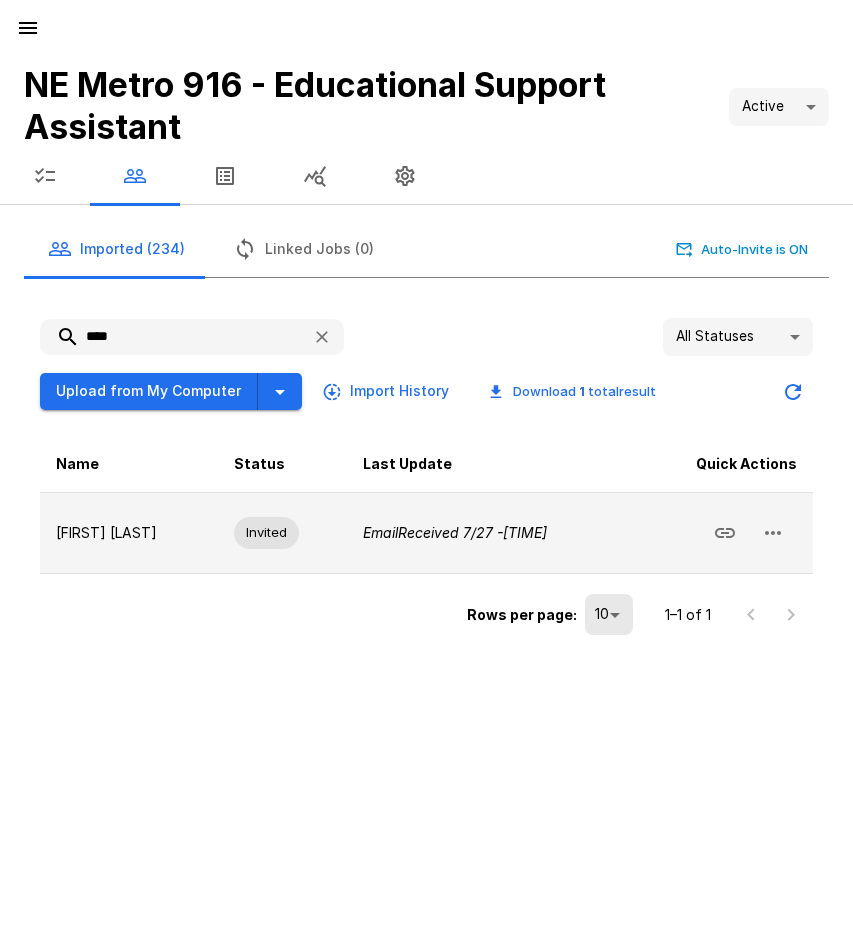 click 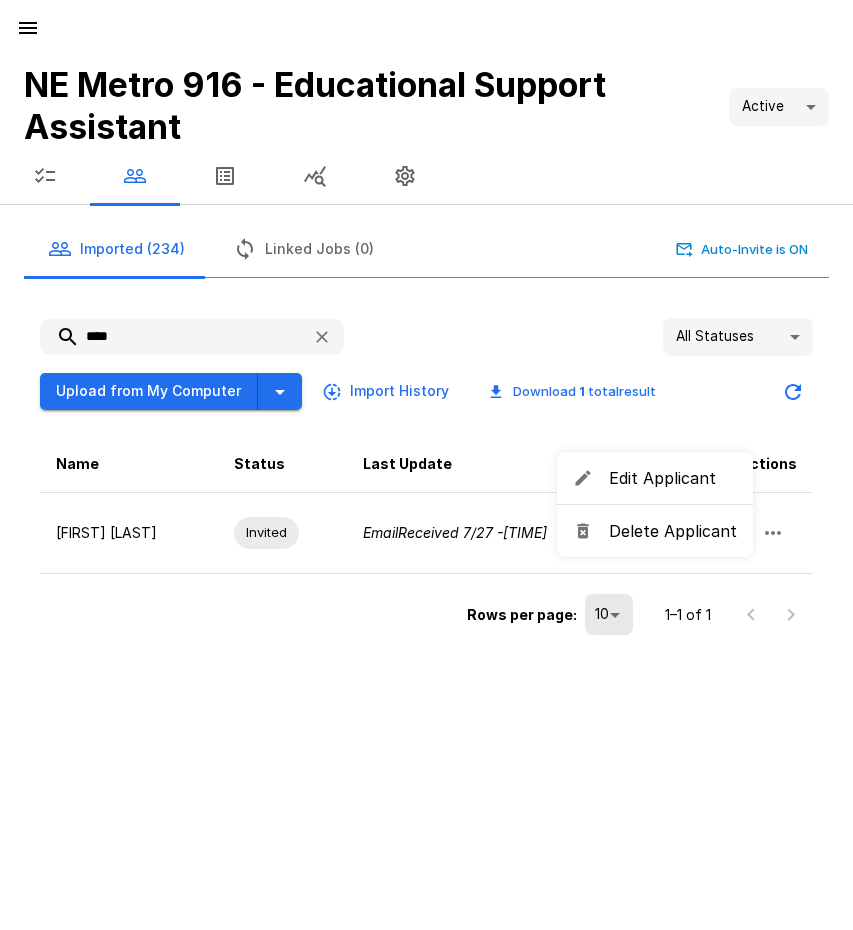 click on "Delete Applicant" at bounding box center (673, 531) 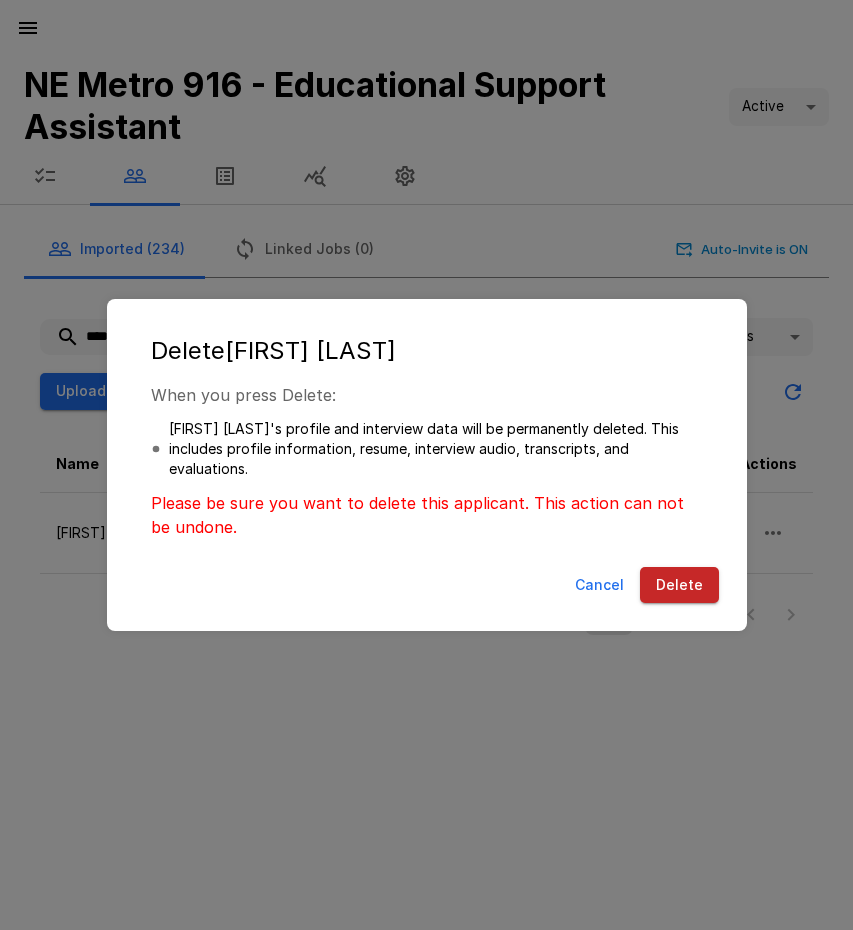click on "Delete" at bounding box center [679, 585] 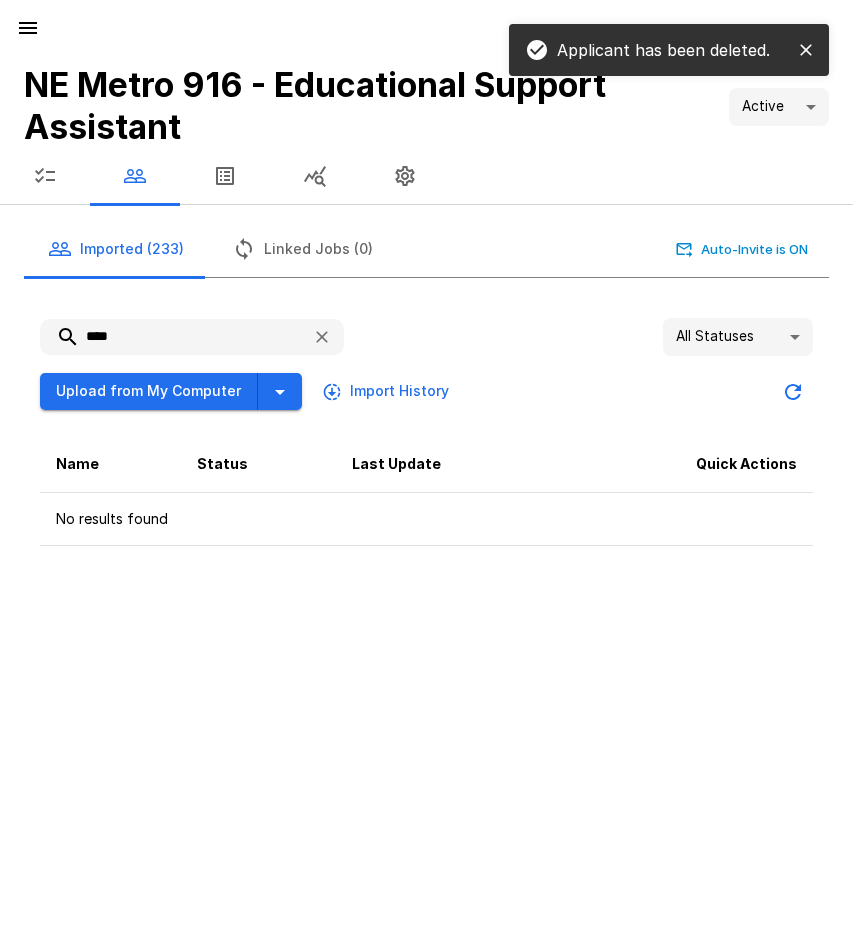 drag, startPoint x: 88, startPoint y: 332, endPoint x: 64, endPoint y: 333, distance: 24.020824 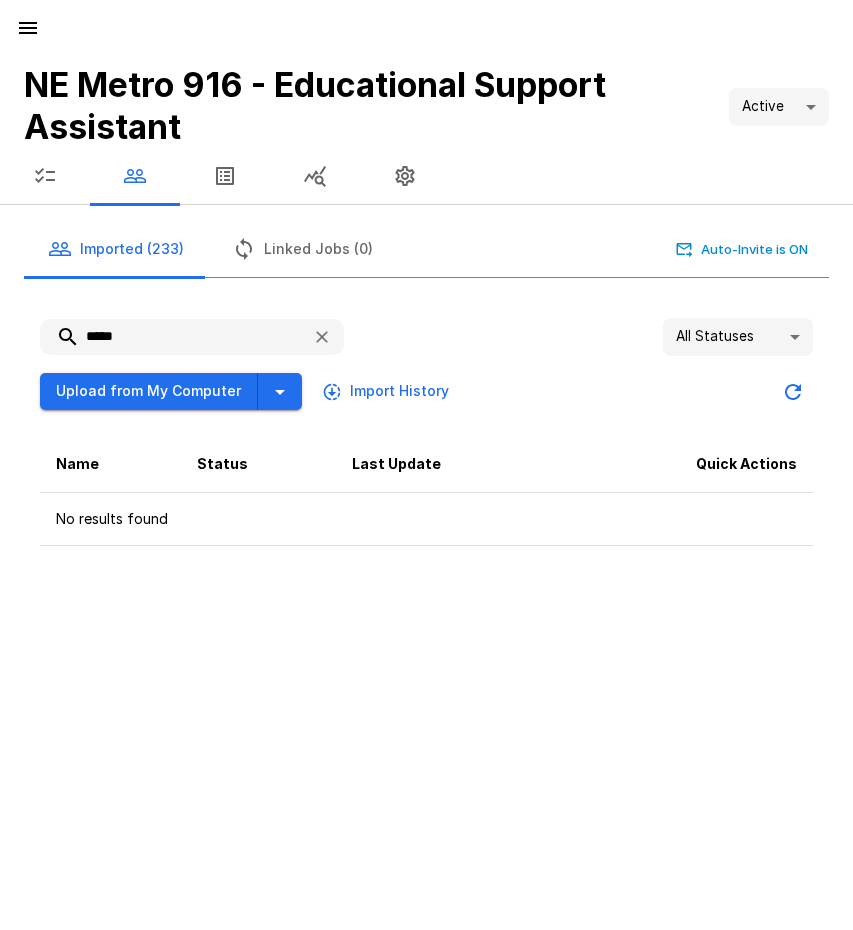 drag, startPoint x: 144, startPoint y: 343, endPoint x: 48, endPoint y: 327, distance: 97.3242 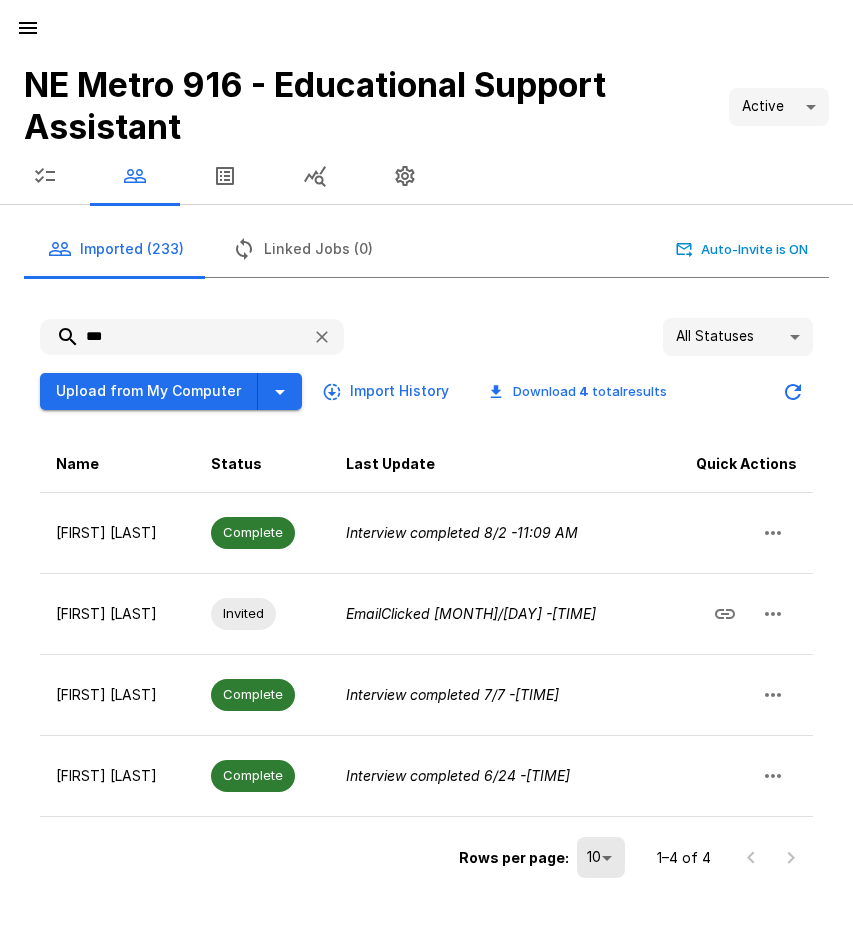 drag, startPoint x: 110, startPoint y: 340, endPoint x: 78, endPoint y: 339, distance: 32.01562 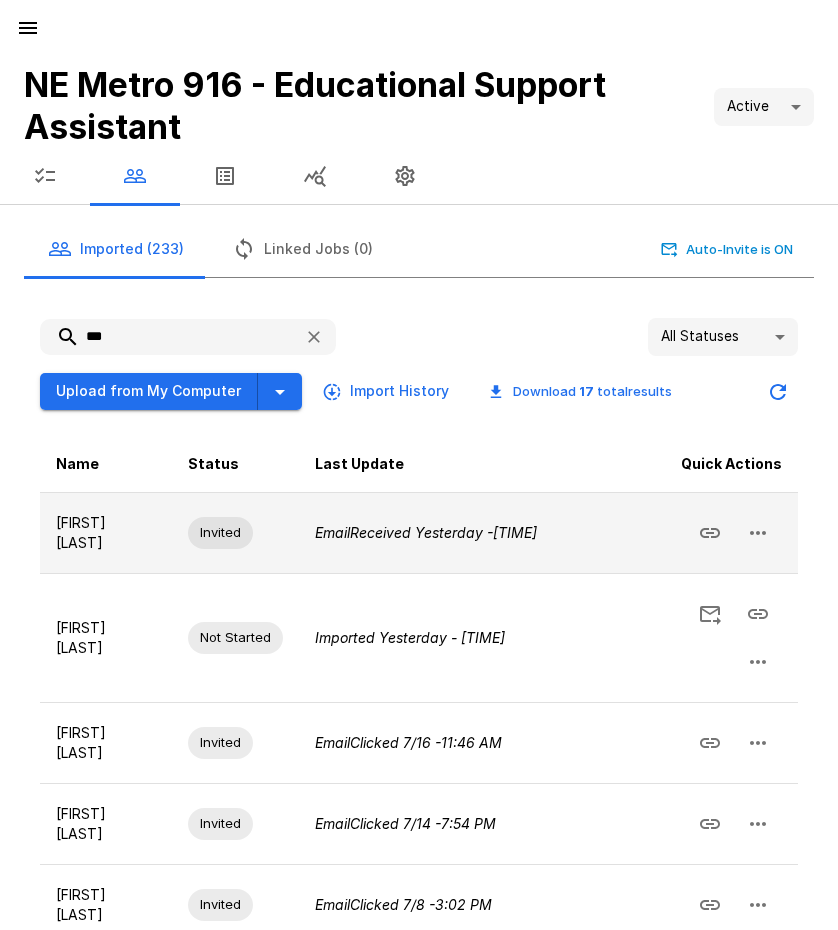 click 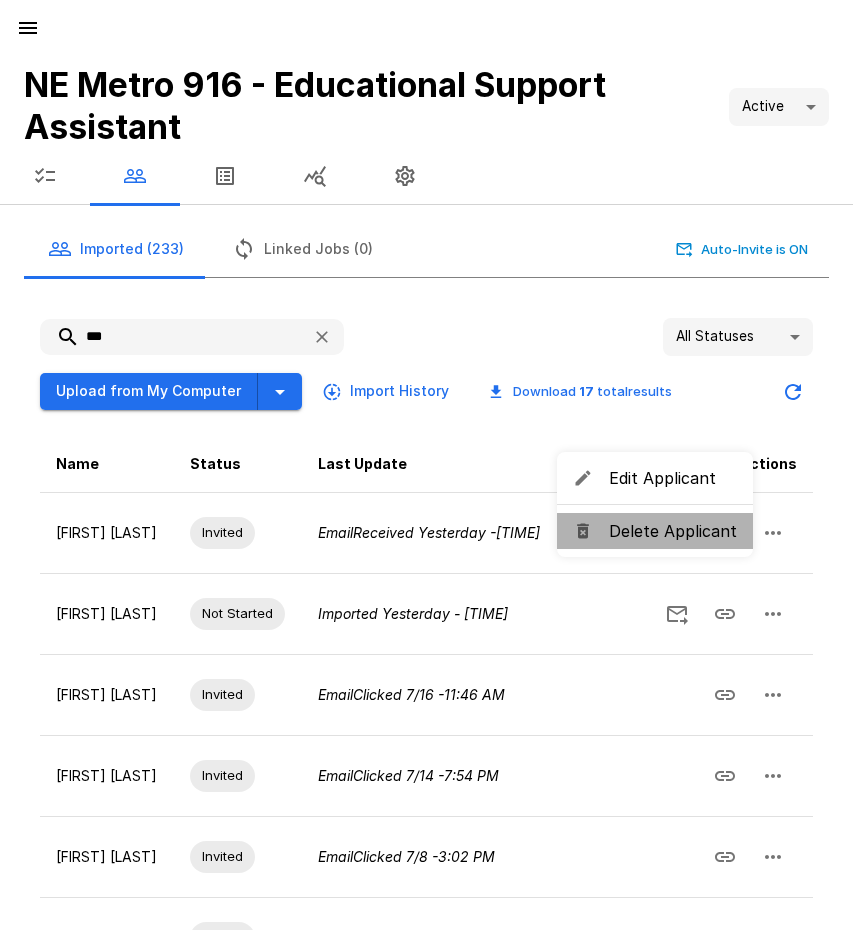 click on "Delete Applicant" at bounding box center [673, 531] 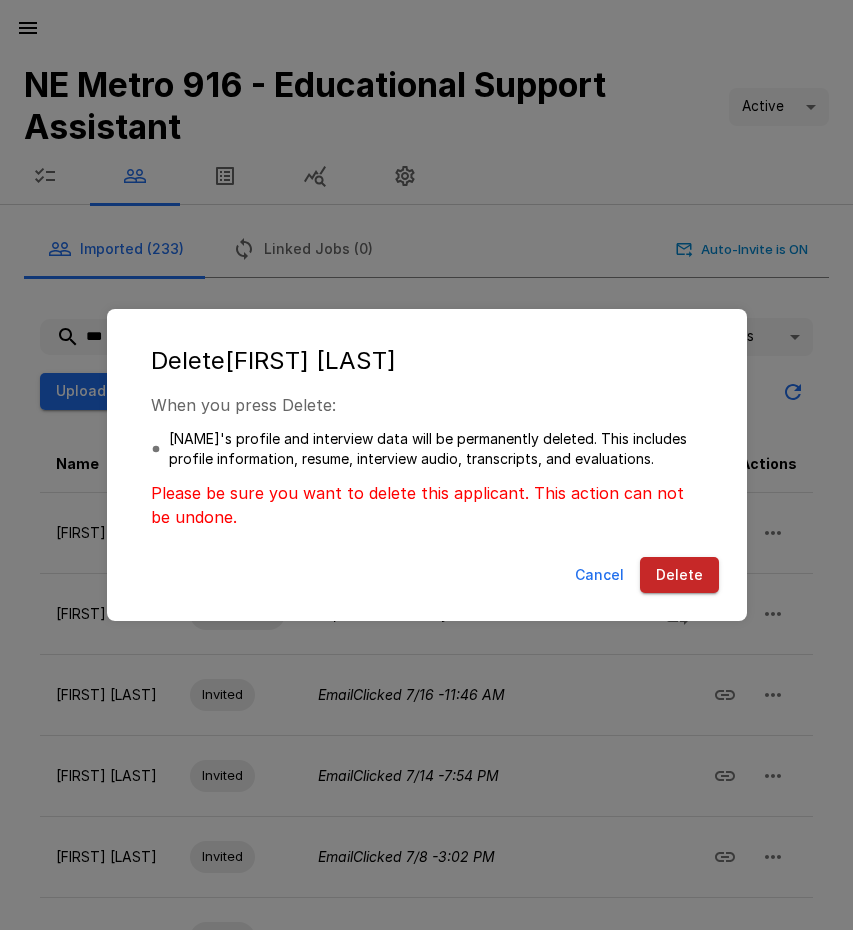 click on "Delete" at bounding box center (679, 575) 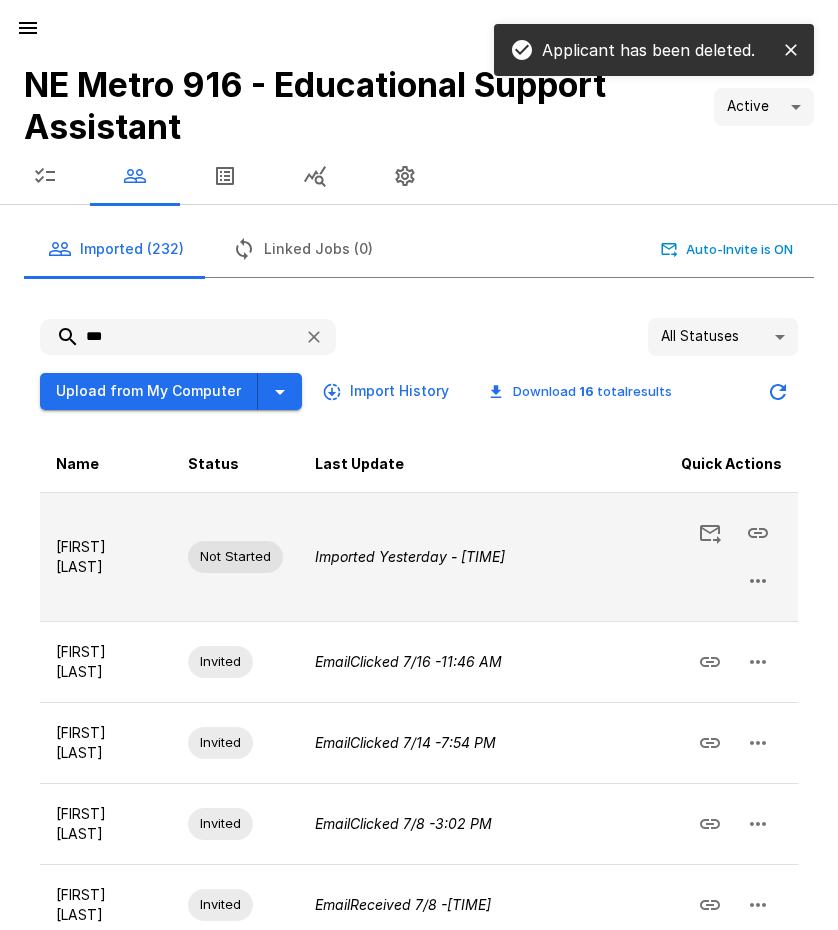 click 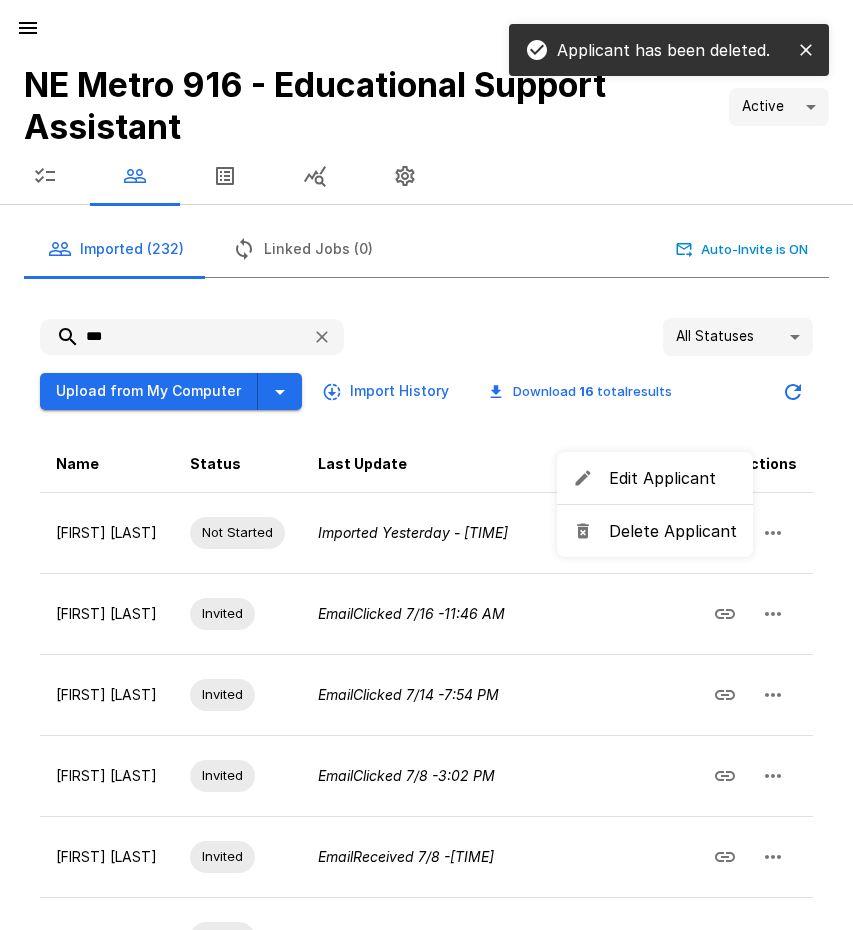 click on "Delete Applicant" at bounding box center (673, 531) 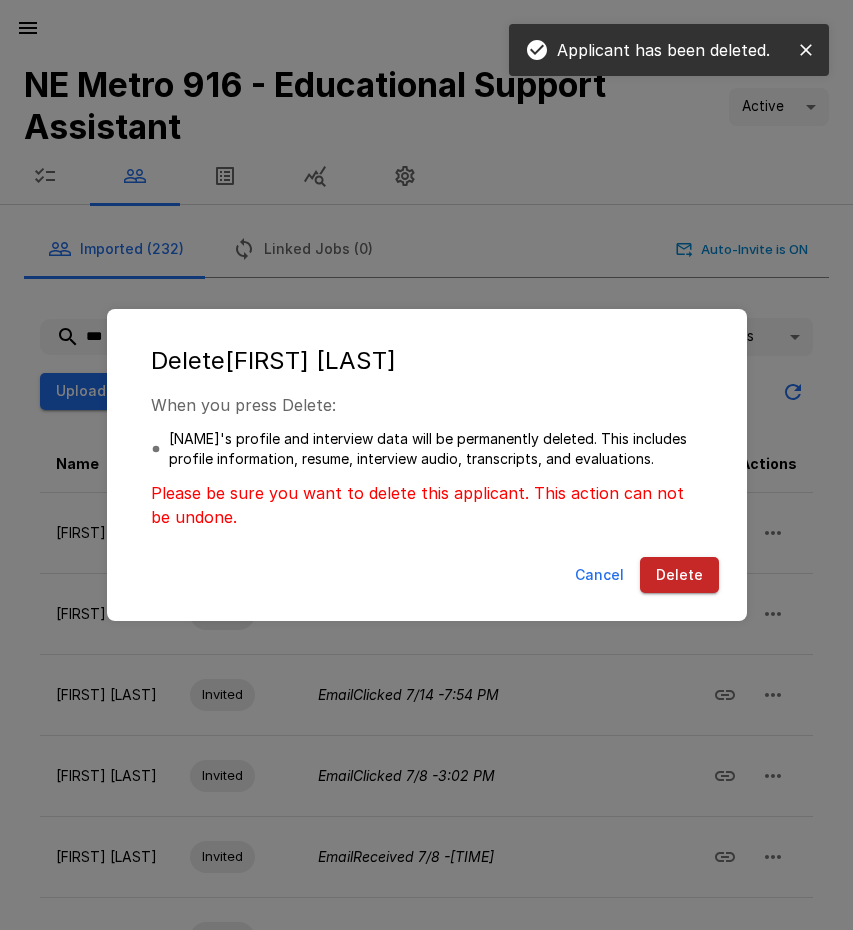 click on "Delete" at bounding box center (679, 575) 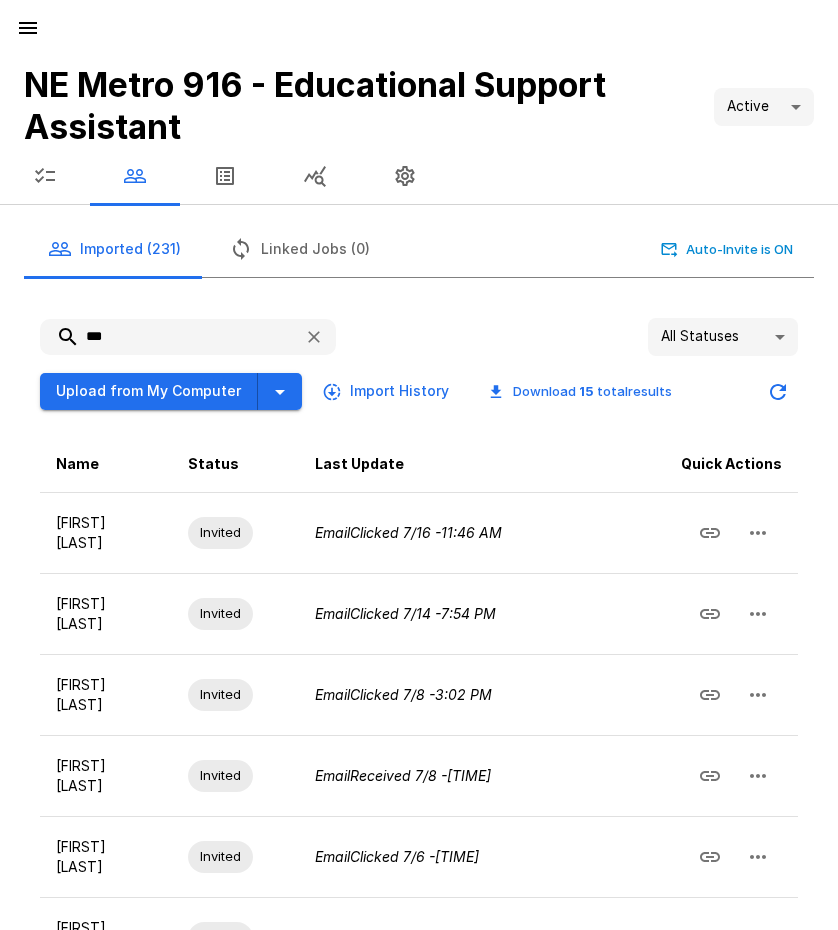 drag, startPoint x: 120, startPoint y: 339, endPoint x: 87, endPoint y: 337, distance: 33.06055 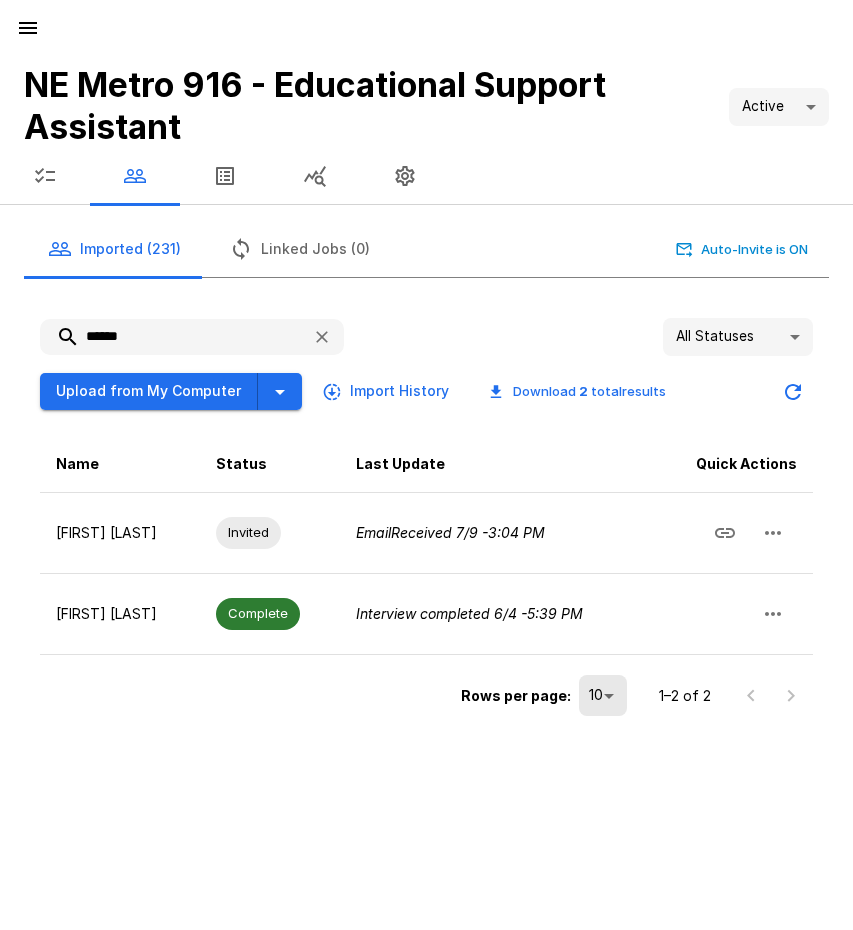 drag, startPoint x: 141, startPoint y: 334, endPoint x: 85, endPoint y: 332, distance: 56.0357 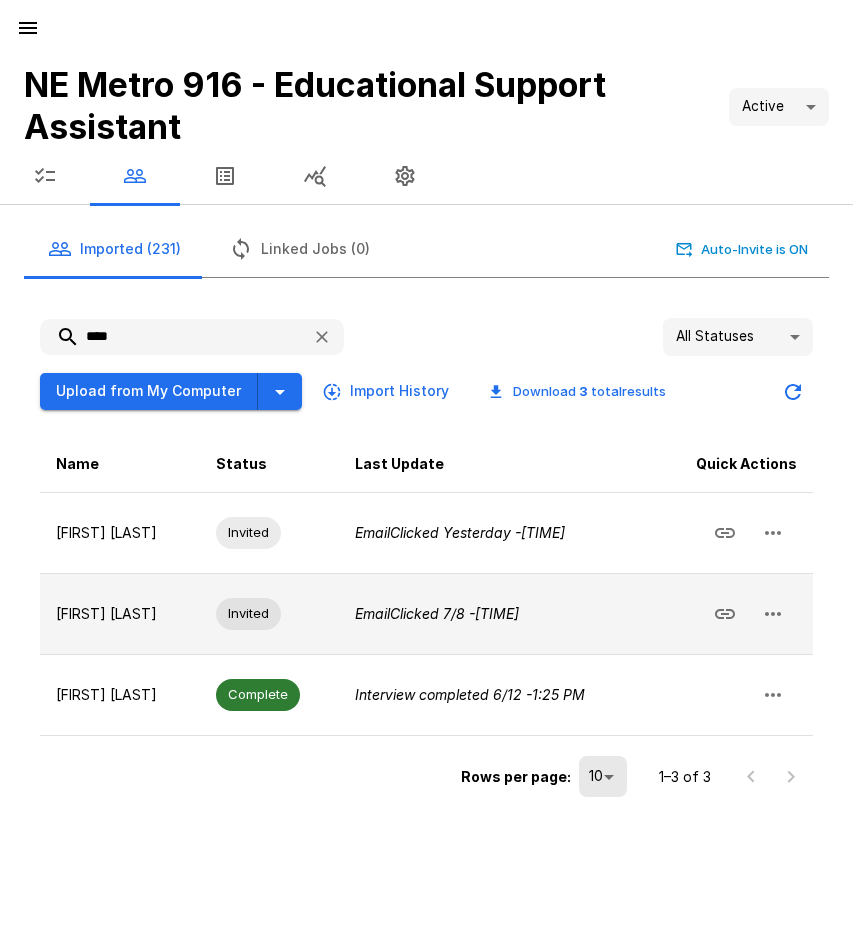 type on "****" 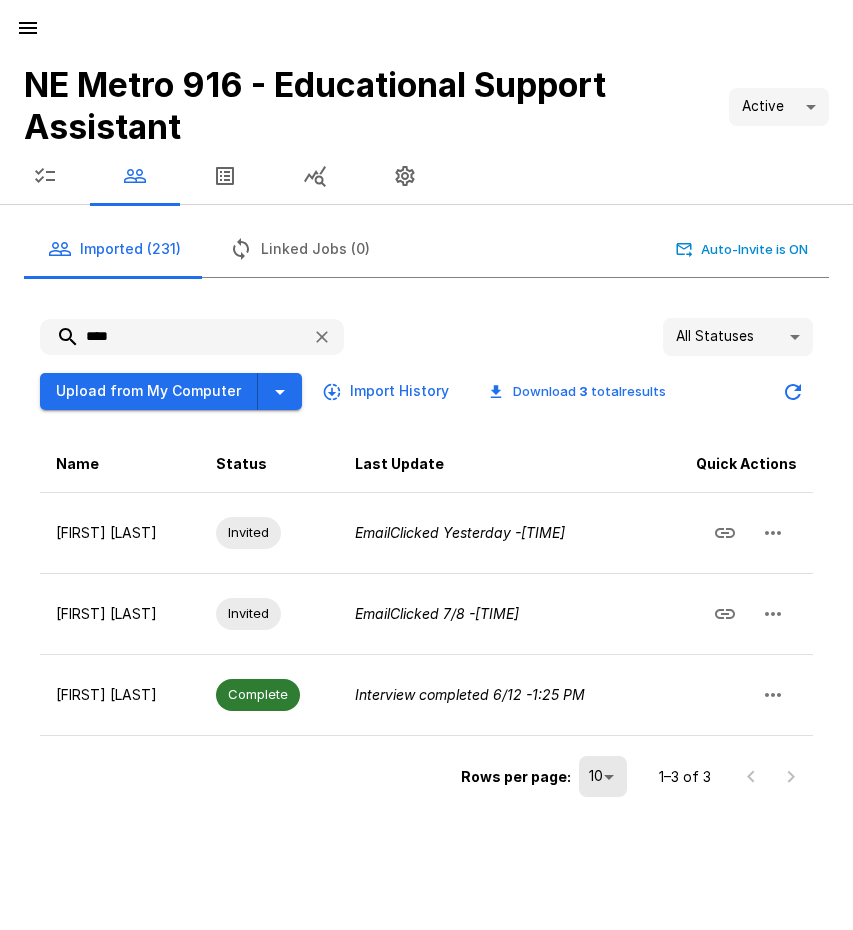 drag, startPoint x: 66, startPoint y: 178, endPoint x: 53, endPoint y: 178, distance: 13 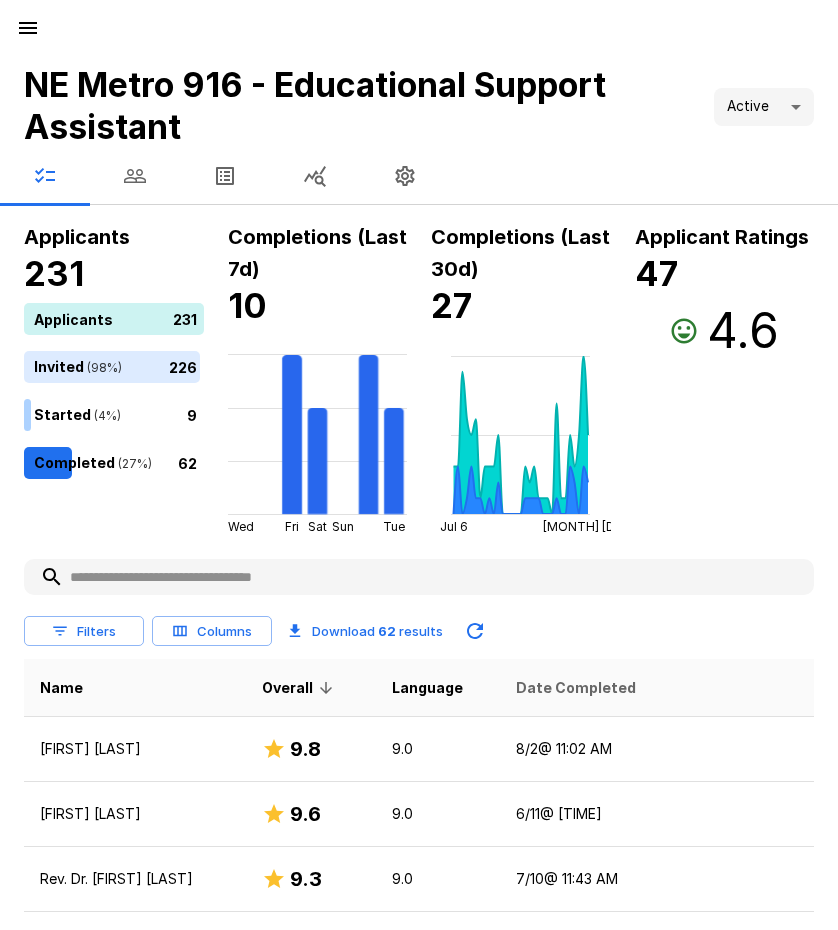click on "Date Completed" at bounding box center [576, 688] 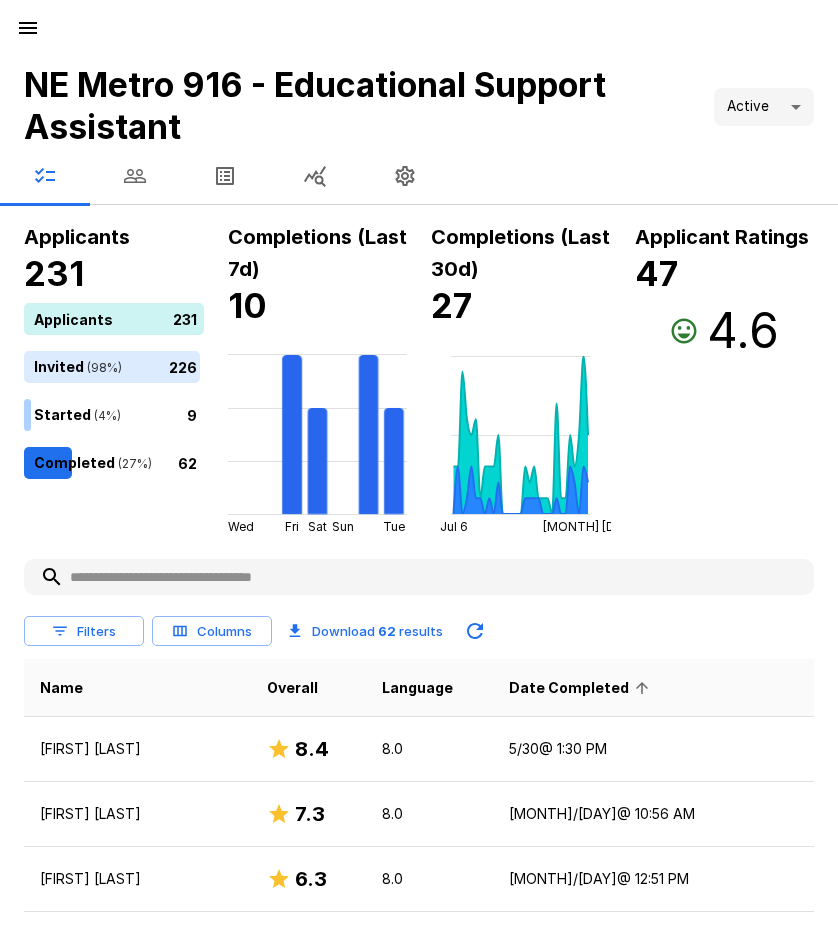 click on "Date Completed" at bounding box center [582, 688] 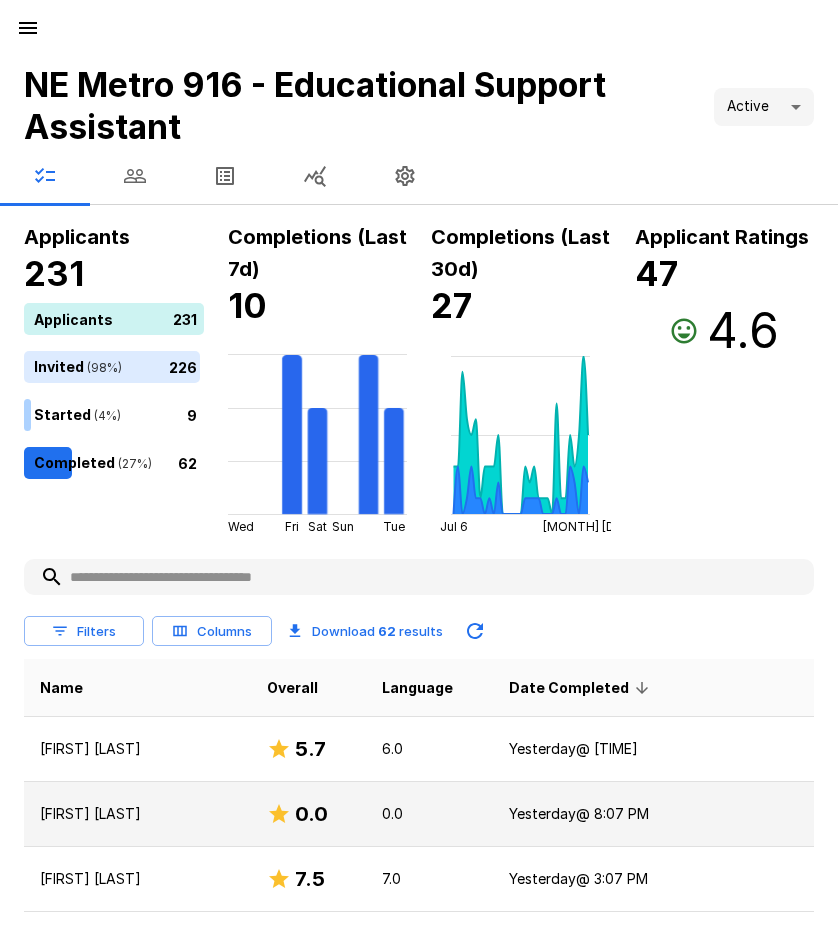 click on "[FIRST] [LAST]" at bounding box center (137, 814) 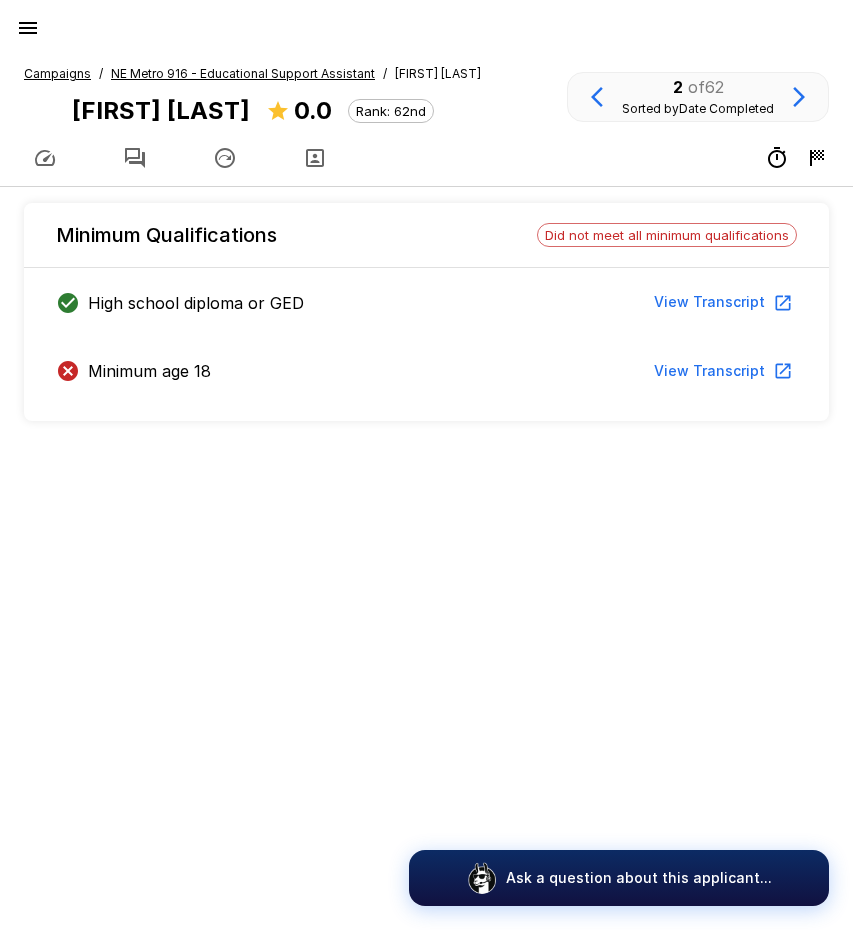 click 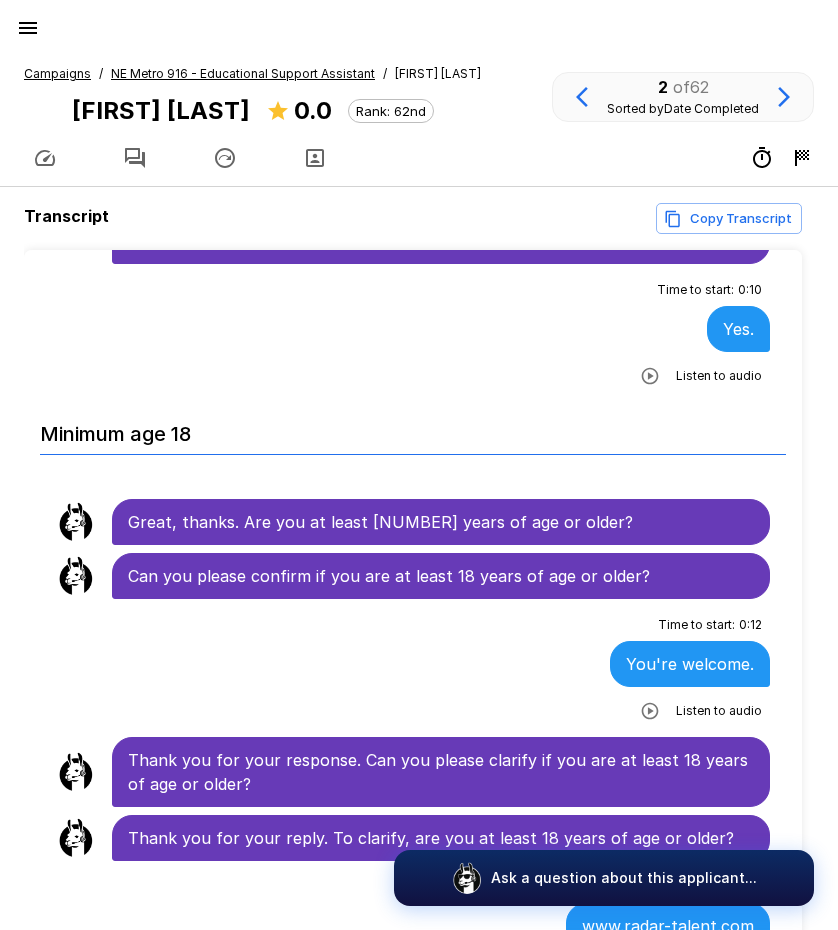 scroll, scrollTop: 700, scrollLeft: 0, axis: vertical 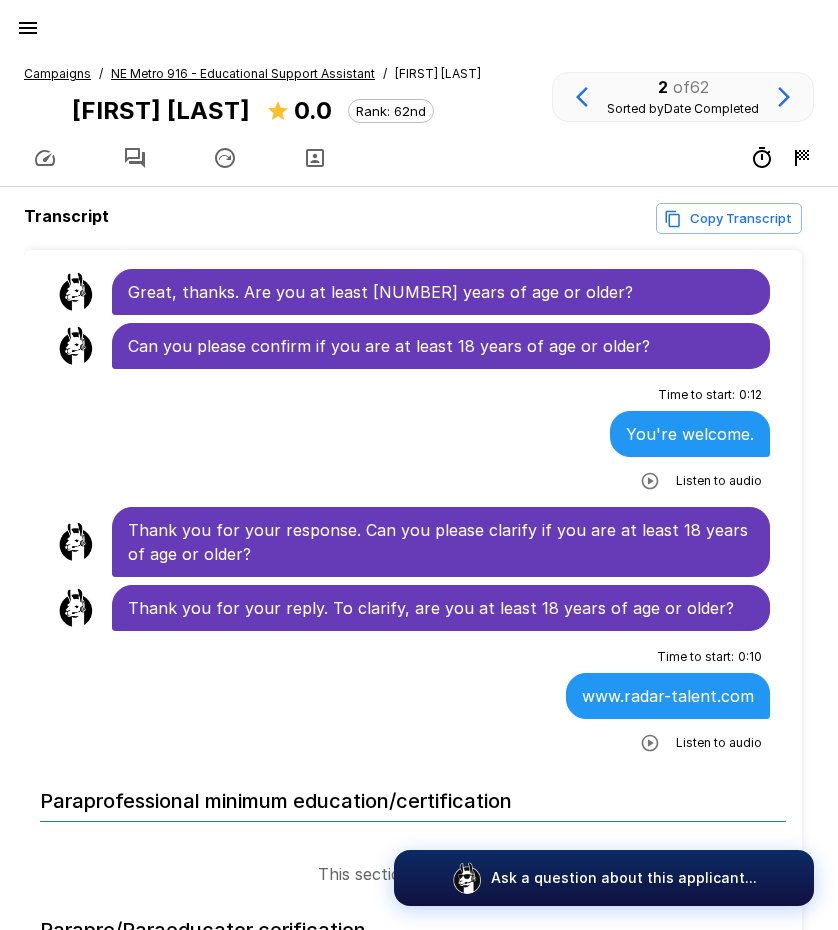 click 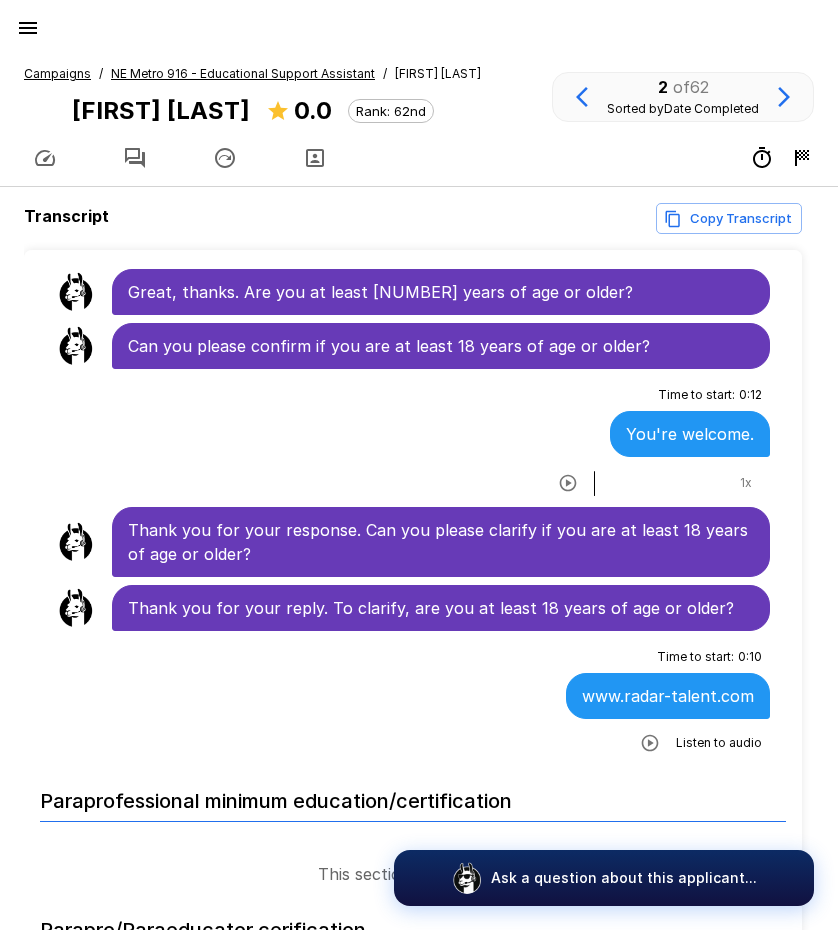 click 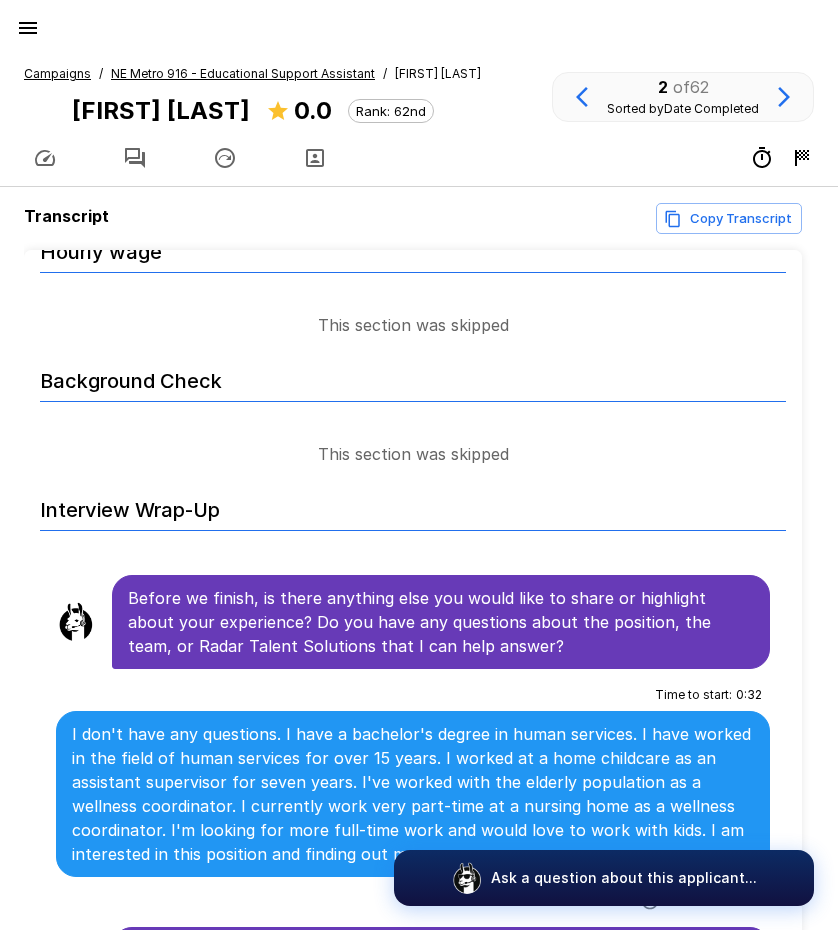 scroll, scrollTop: 2199, scrollLeft: 0, axis: vertical 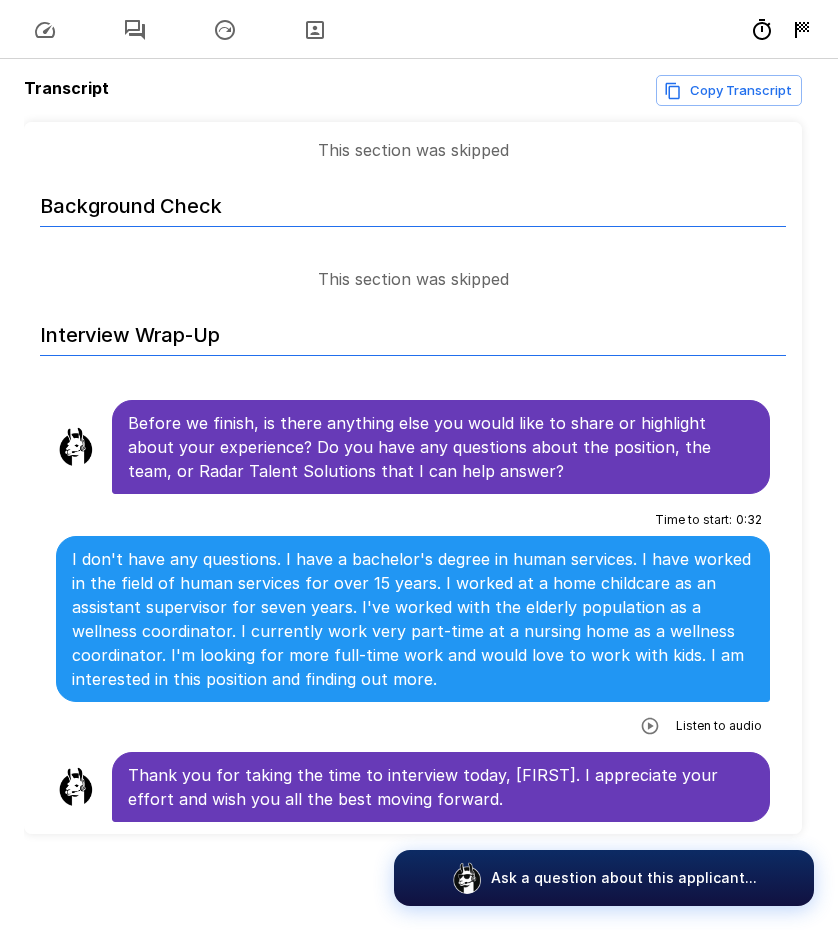 drag, startPoint x: 131, startPoint y: 253, endPoint x: 644, endPoint y: 802, distance: 751.3787 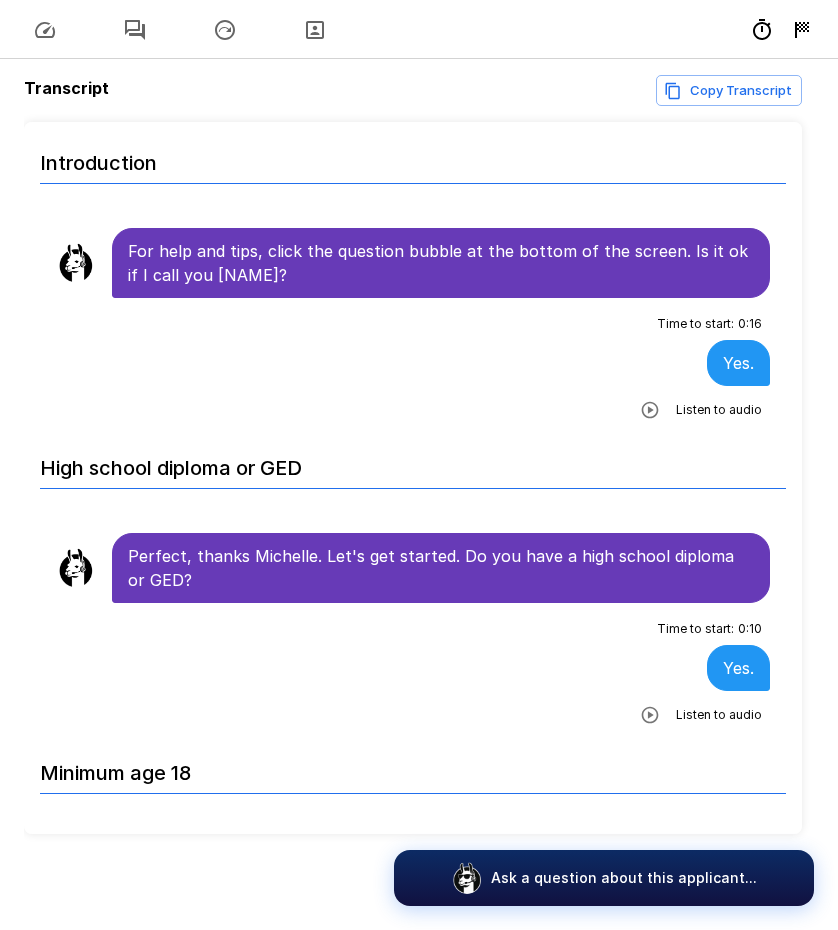 scroll, scrollTop: 0, scrollLeft: 0, axis: both 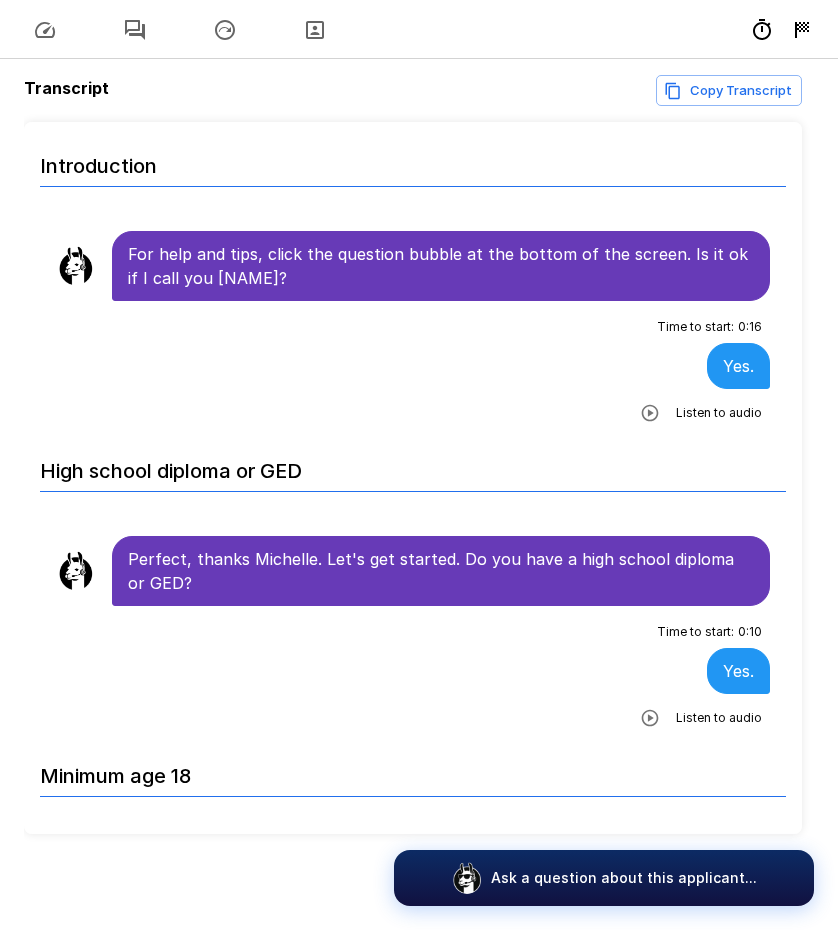 click on "Time to start : 0 : 10 Yes. Listen to audio" at bounding box center [413, 675] 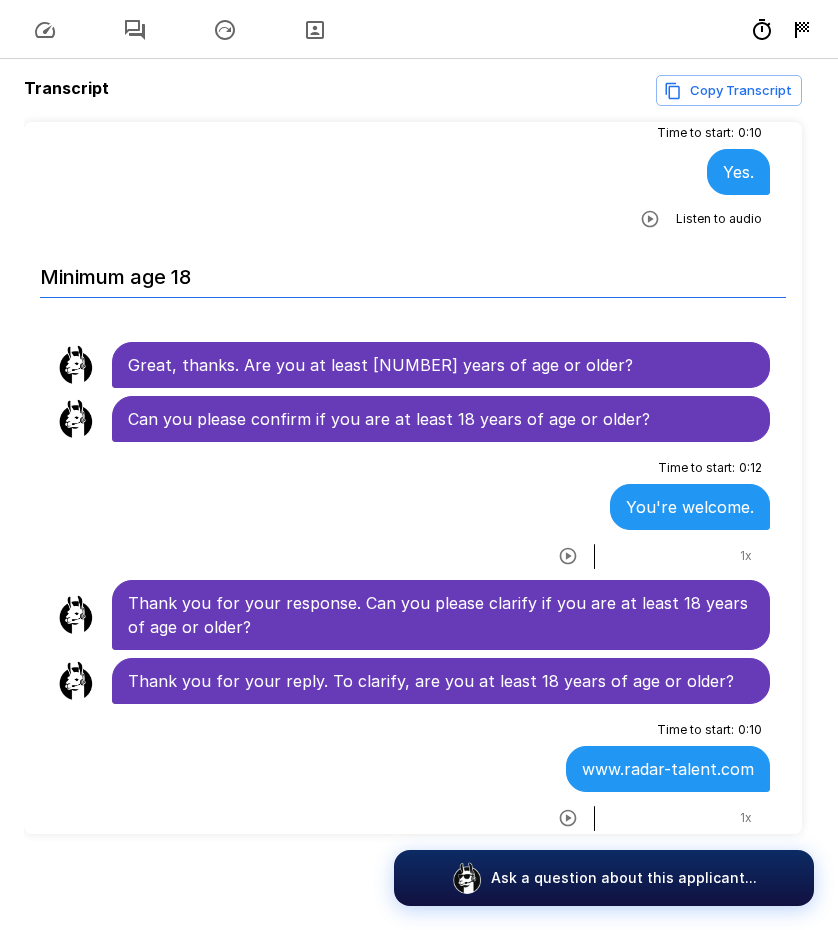 scroll, scrollTop: 500, scrollLeft: 0, axis: vertical 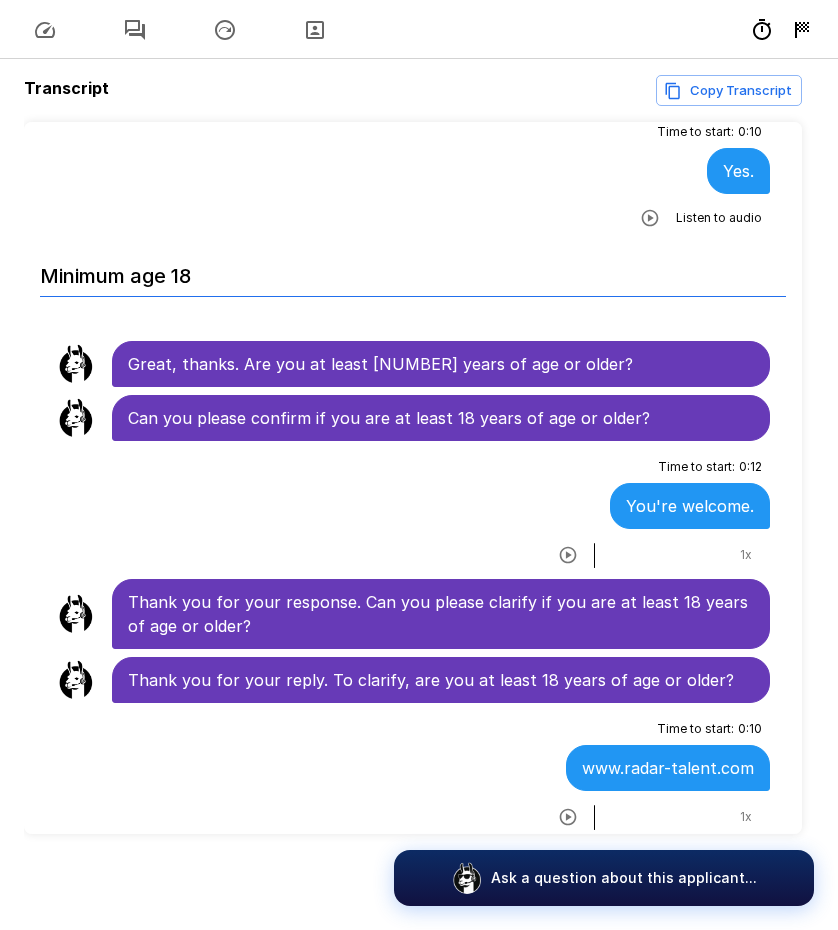 click on "Time to start : 0 : 12 You're welcome. 1 x" at bounding box center (413, 510) 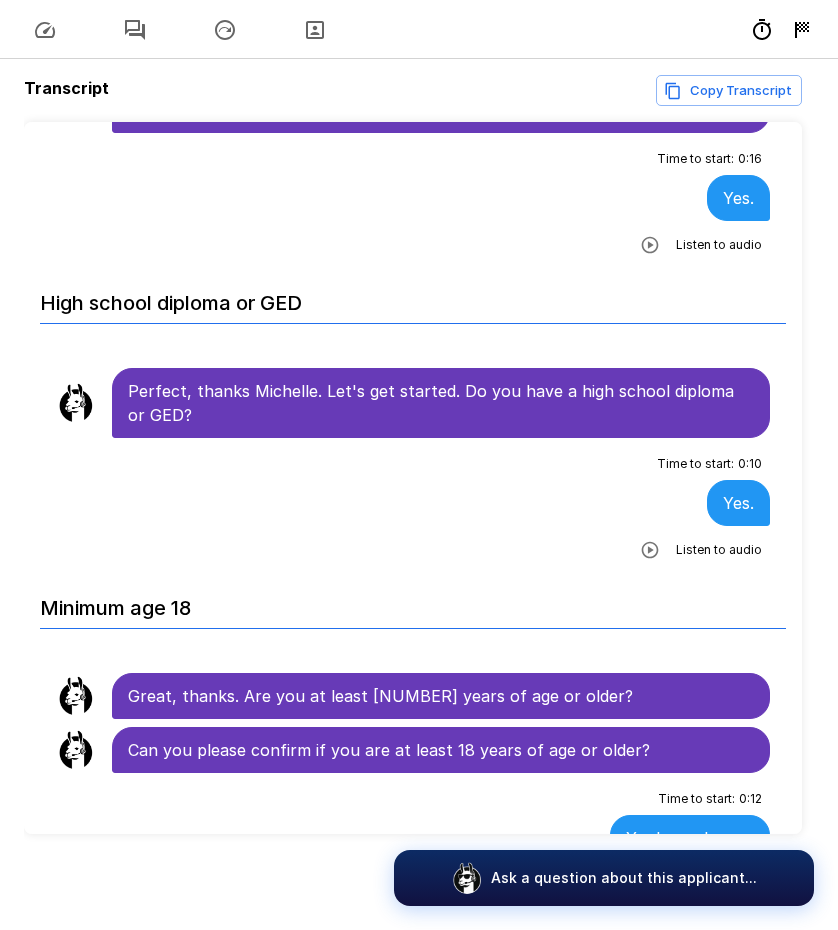 scroll, scrollTop: 0, scrollLeft: 0, axis: both 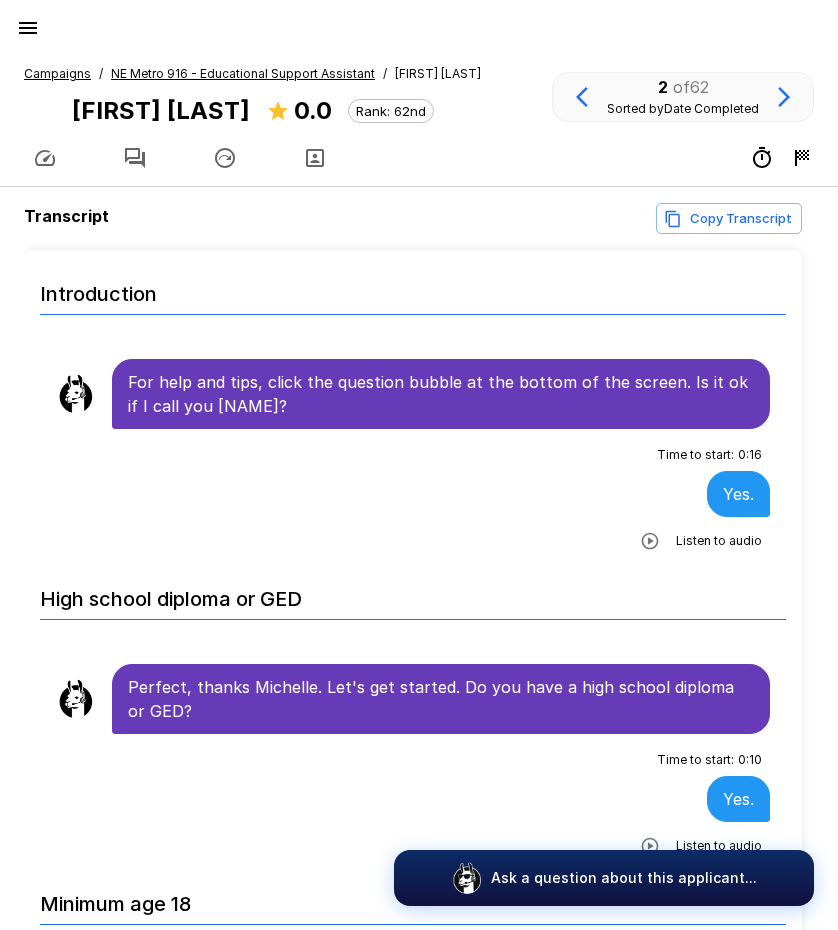 click on "NE Metro 916 - Educational Support Assistant" at bounding box center [243, 73] 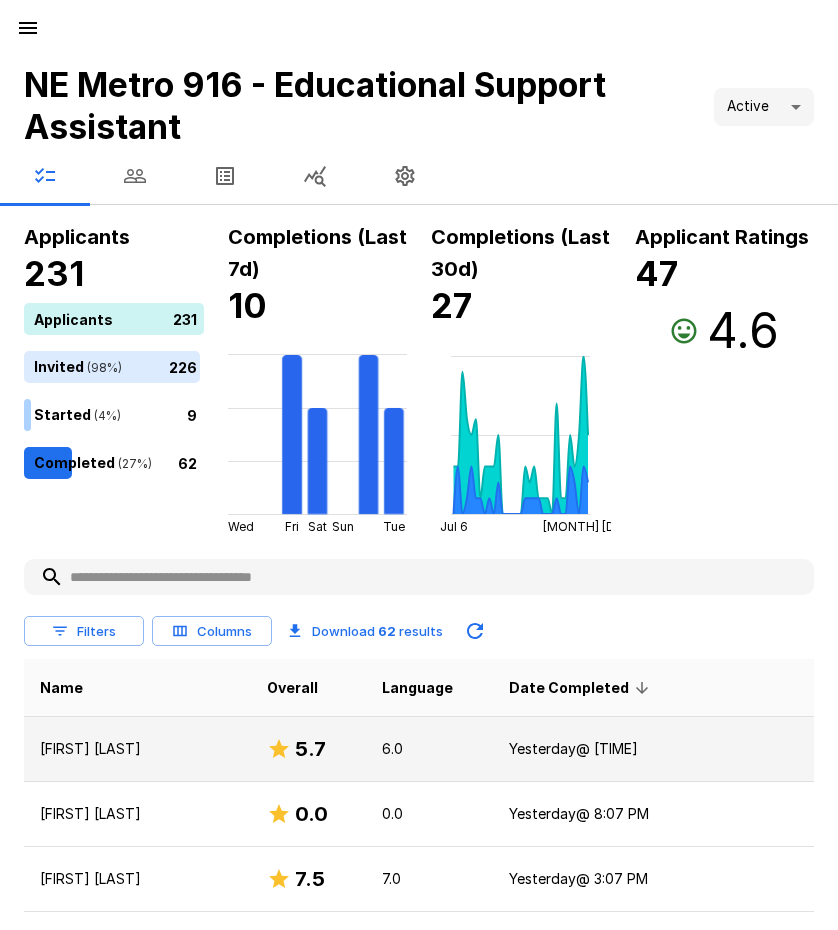 click on "[FIRST] [LAST]" at bounding box center (137, 749) 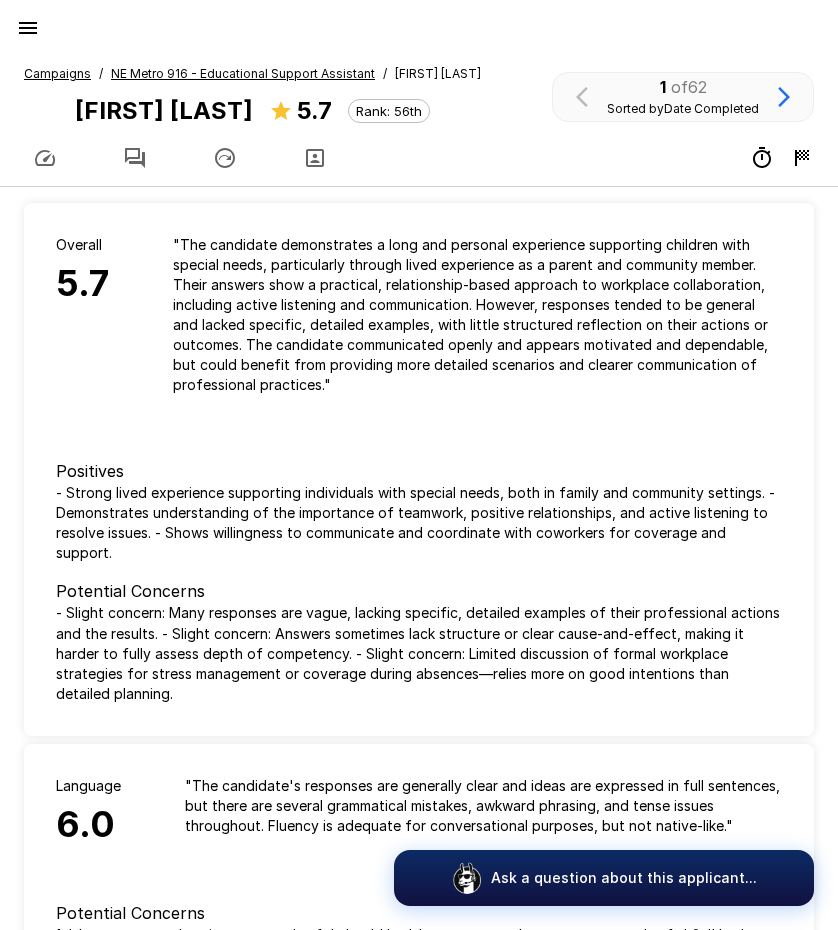 click 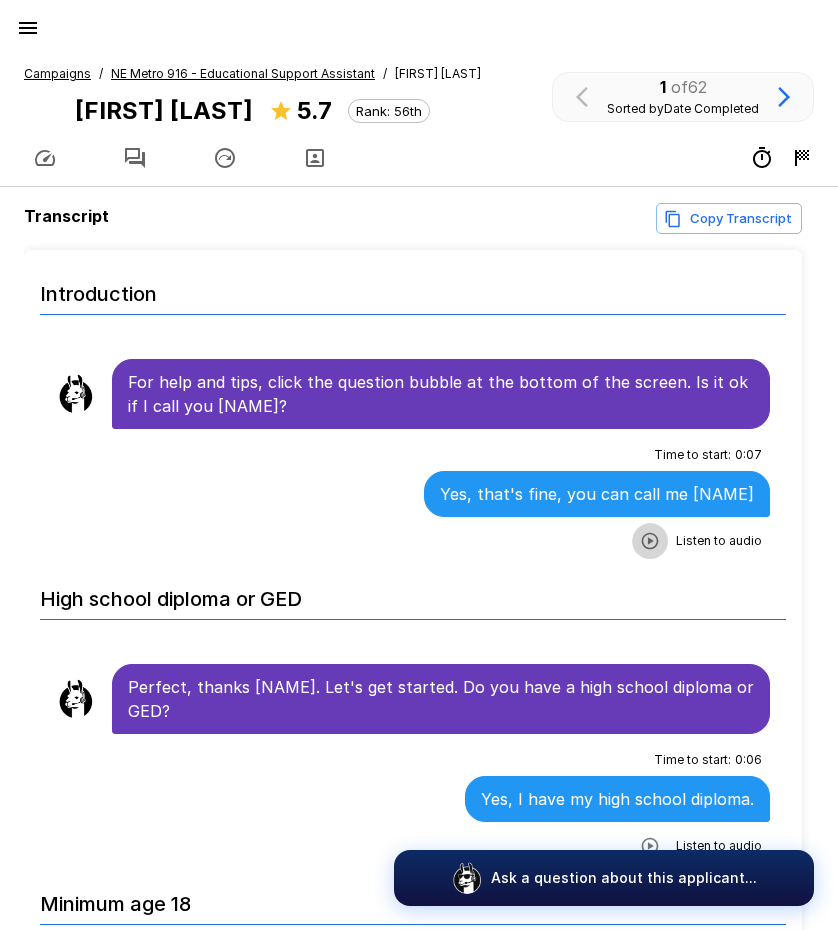 click 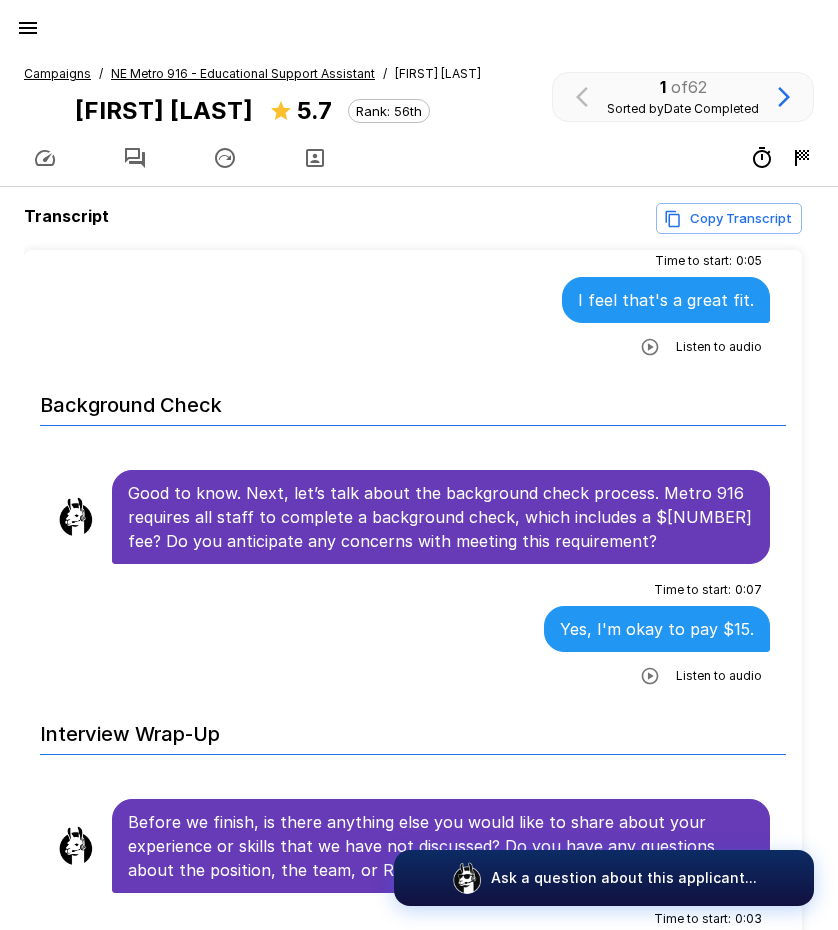scroll, scrollTop: 6475, scrollLeft: 0, axis: vertical 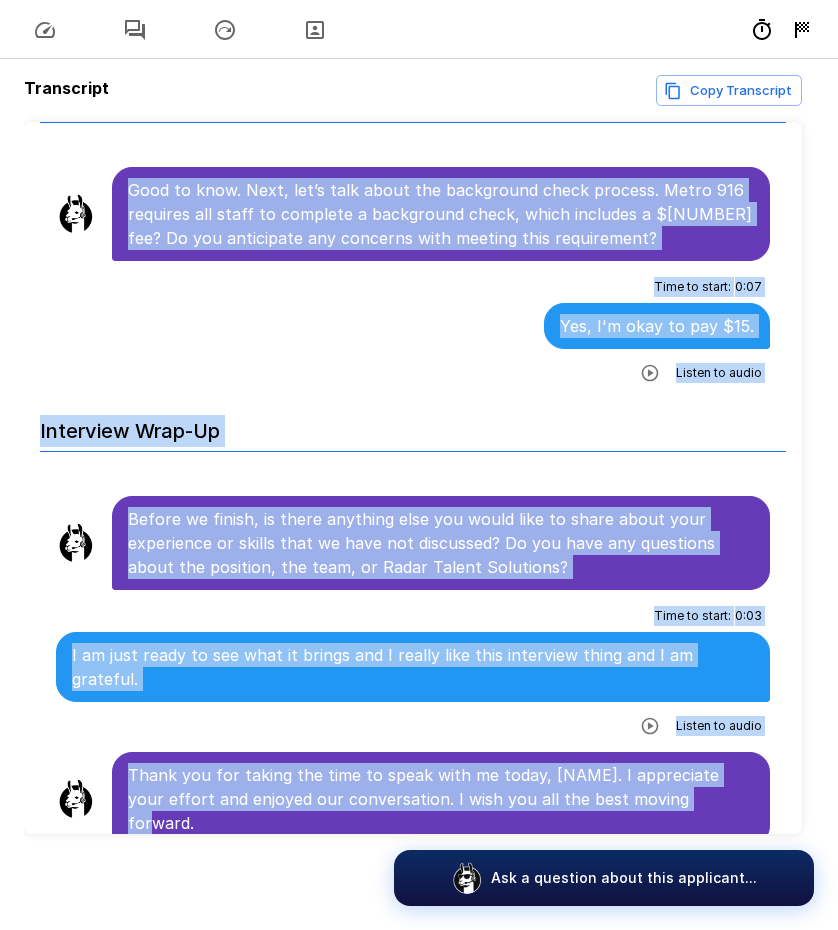 drag, startPoint x: 130, startPoint y: 253, endPoint x: 732, endPoint y: 811, distance: 820.83374 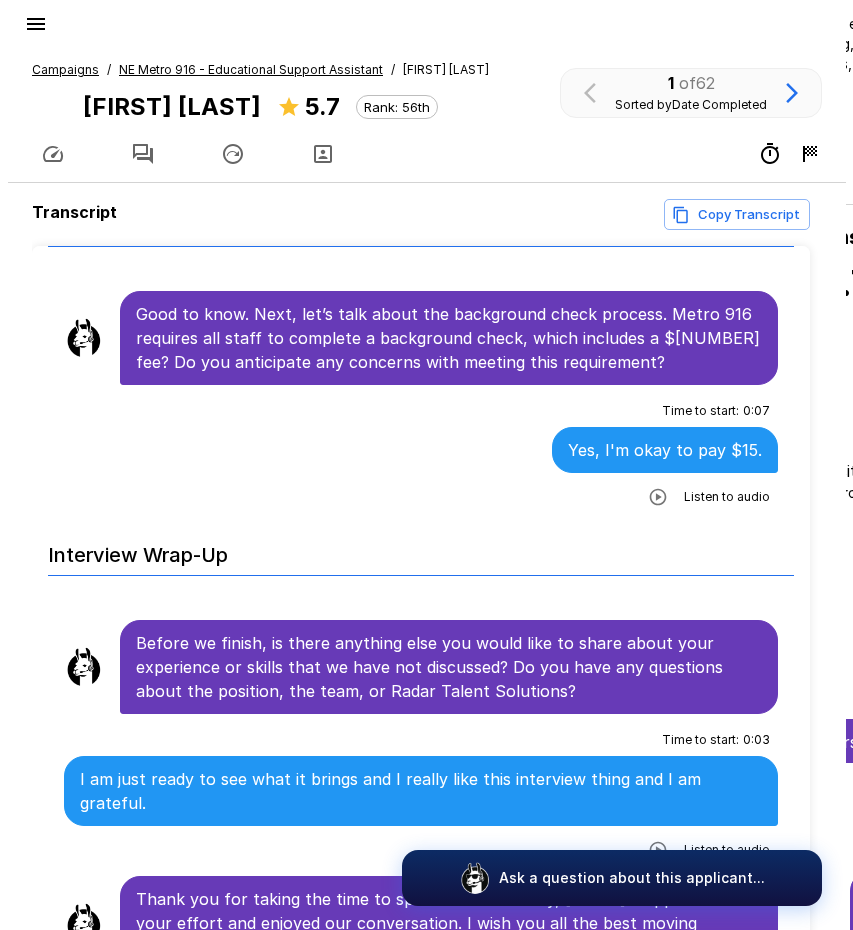 scroll, scrollTop: 0, scrollLeft: 0, axis: both 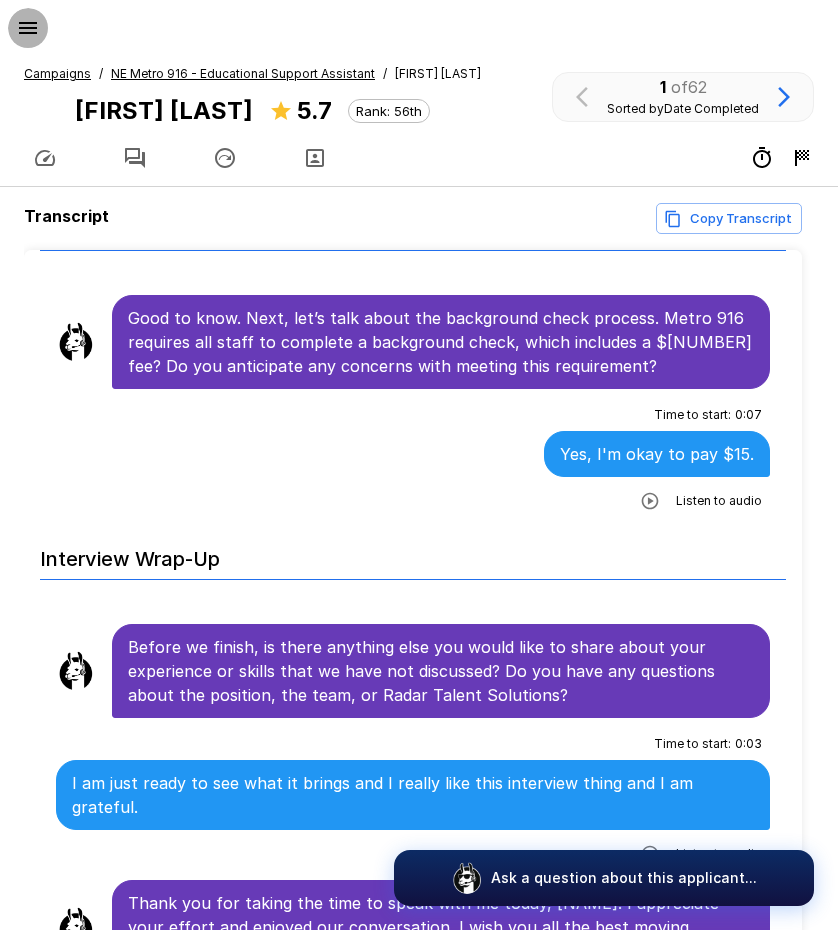 click 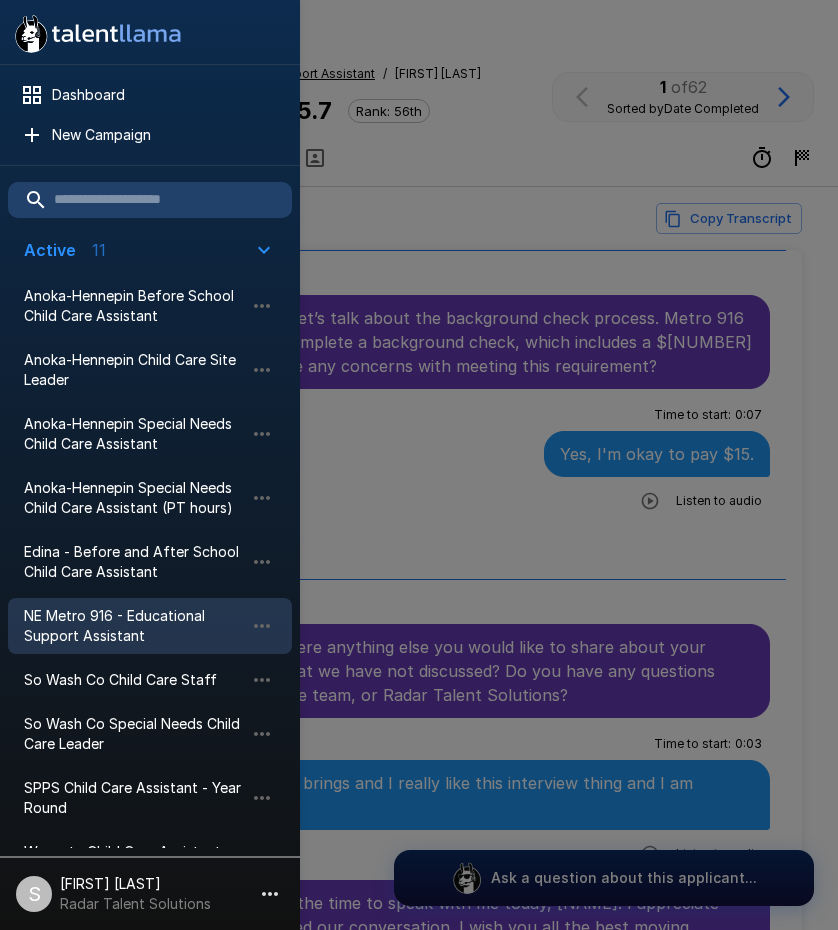 scroll, scrollTop: 6355, scrollLeft: 0, axis: vertical 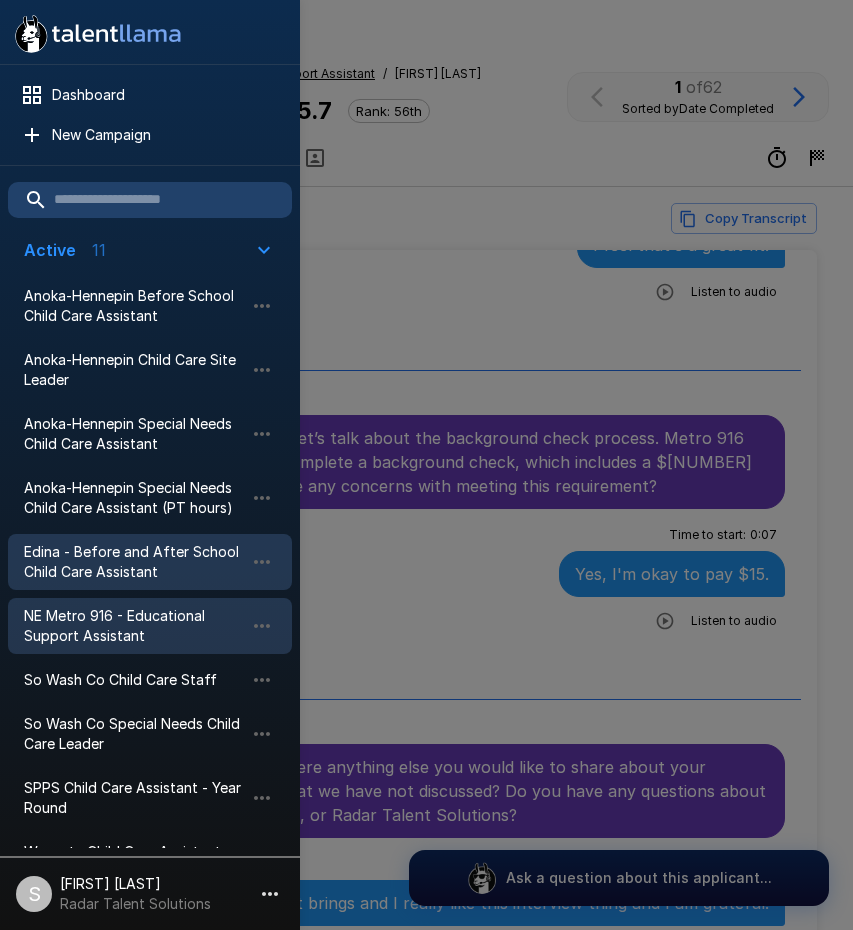click on "Edina - Before and After School Child Care Assistant" at bounding box center (134, 562) 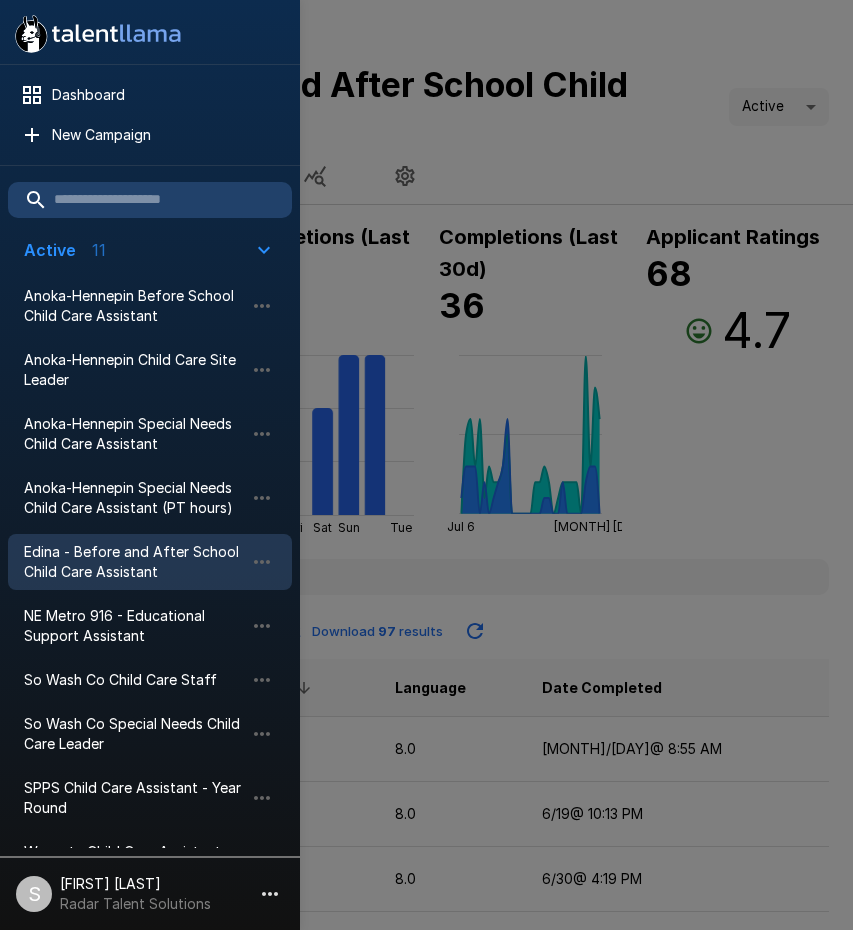 click at bounding box center (426, 465) 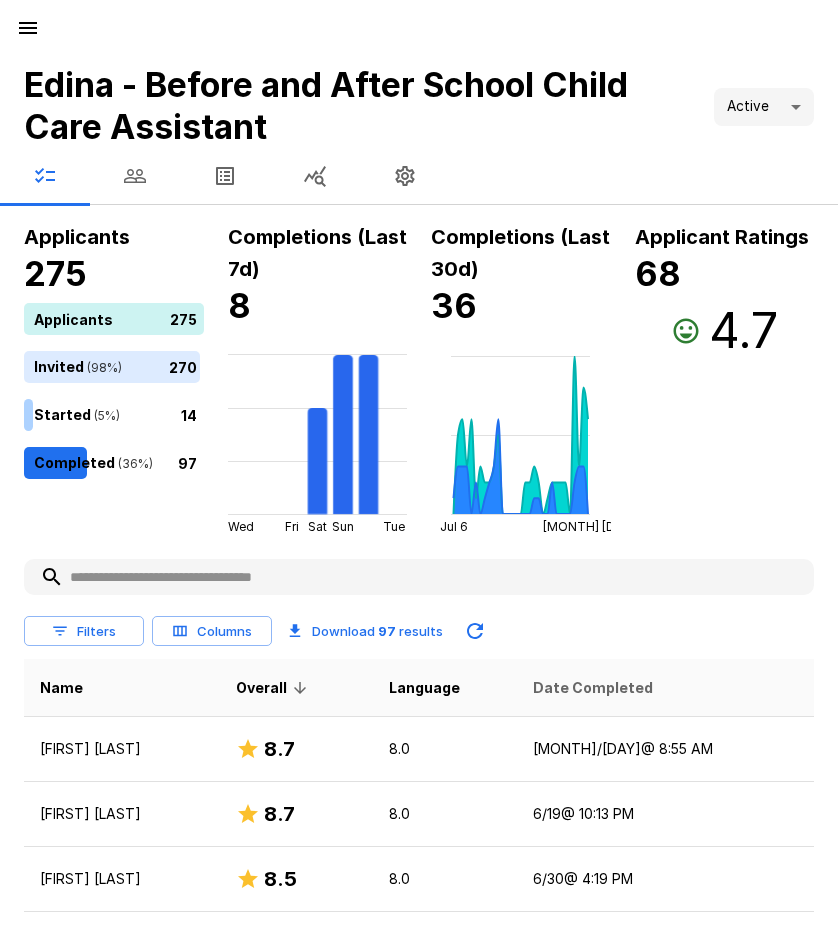 click on "Date Completed" at bounding box center (593, 688) 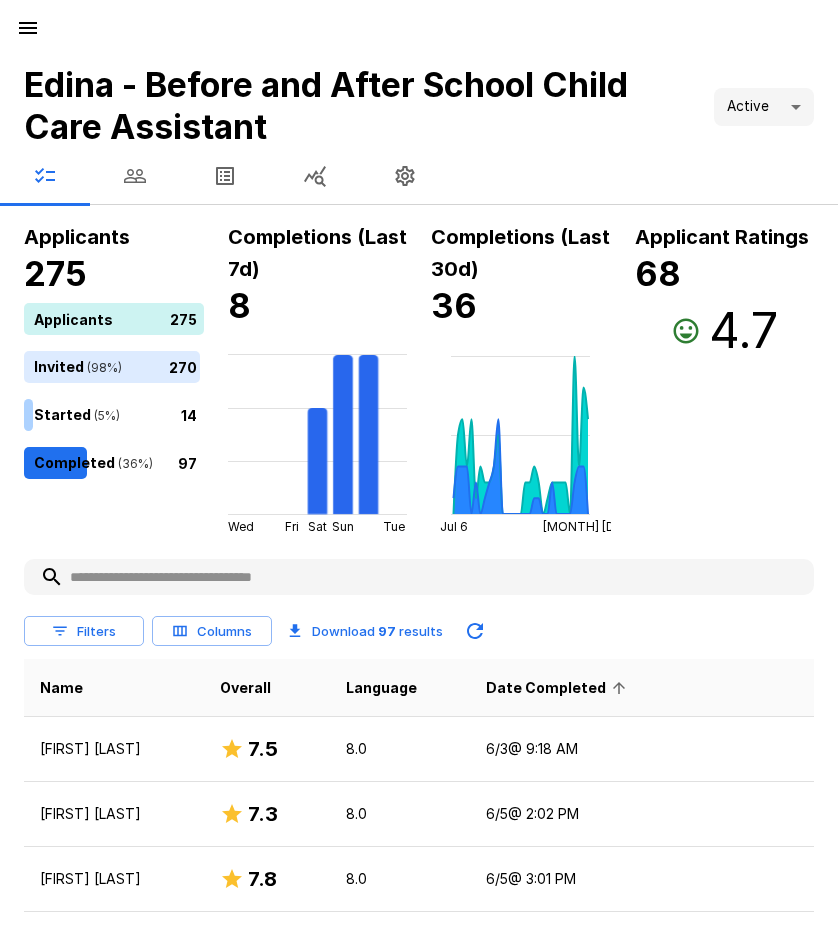 click on "Date Completed" at bounding box center [559, 688] 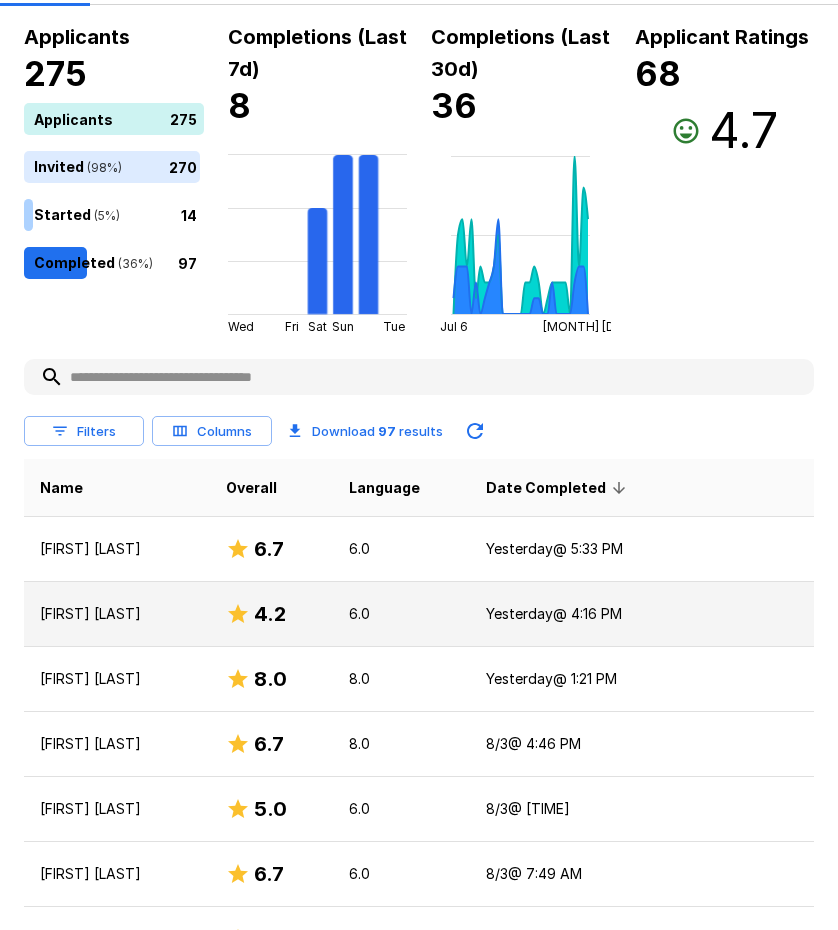 scroll, scrollTop: 100, scrollLeft: 0, axis: vertical 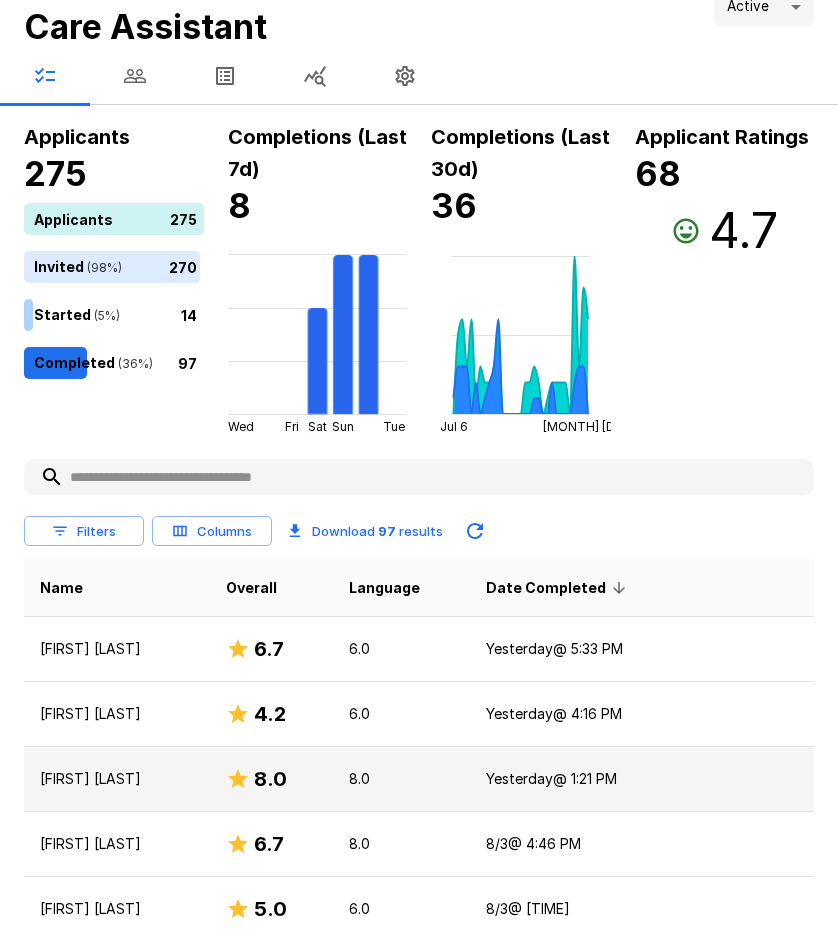 click on "[FIRST] [LAST]" at bounding box center (117, 779) 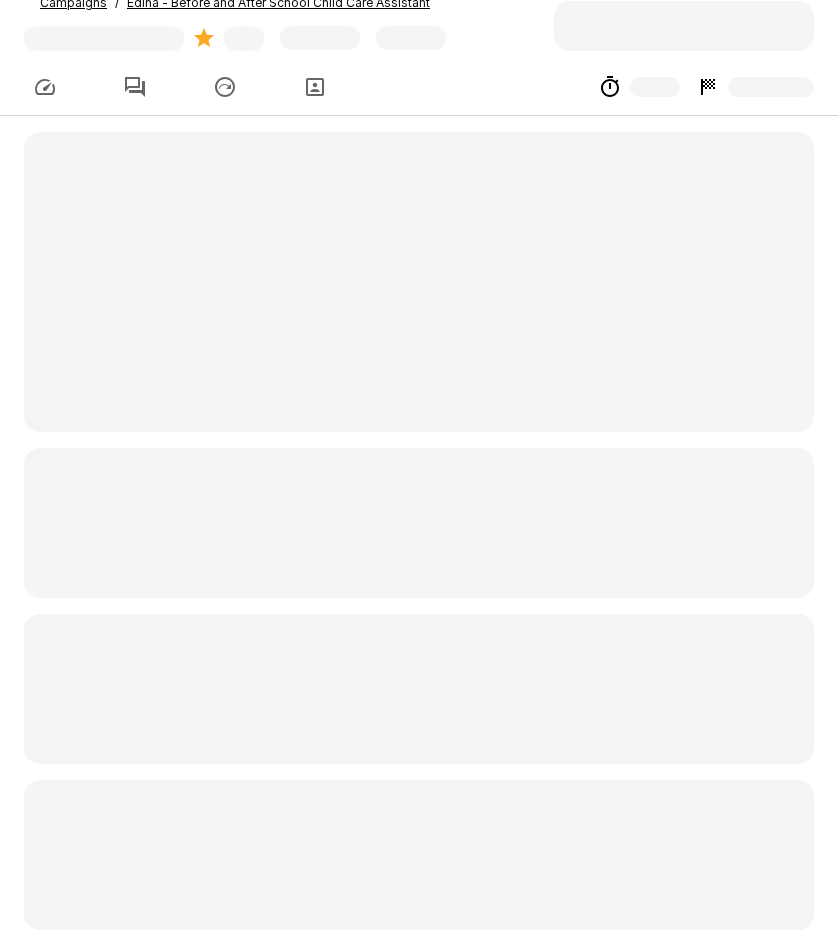 scroll, scrollTop: 0, scrollLeft: 0, axis: both 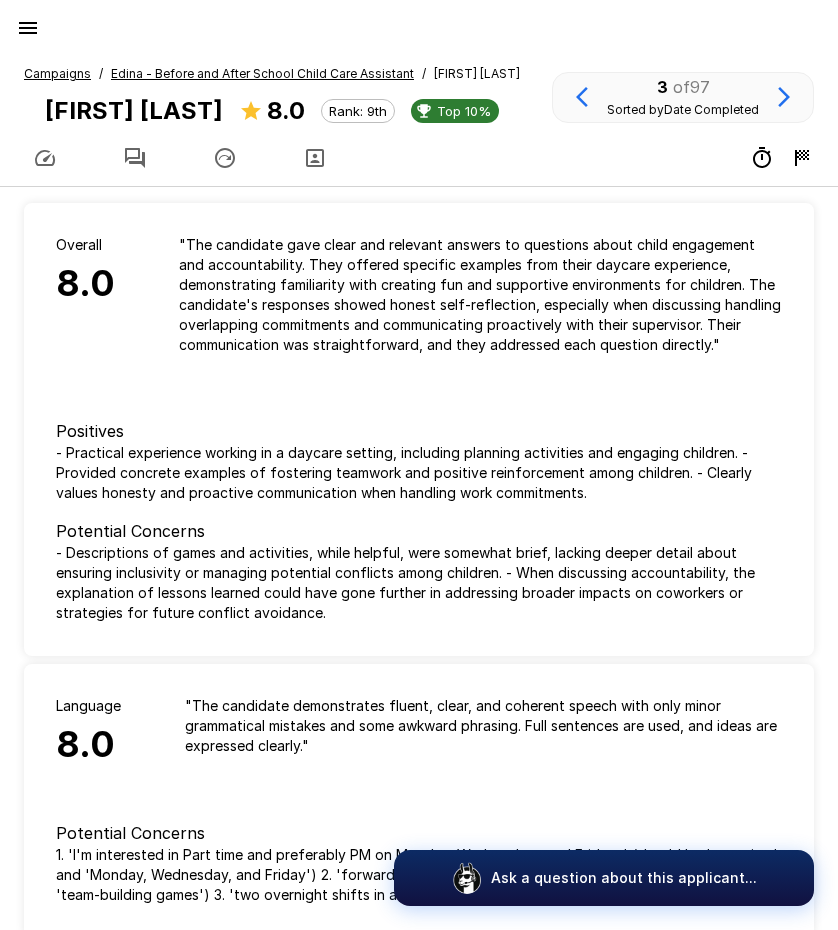 click 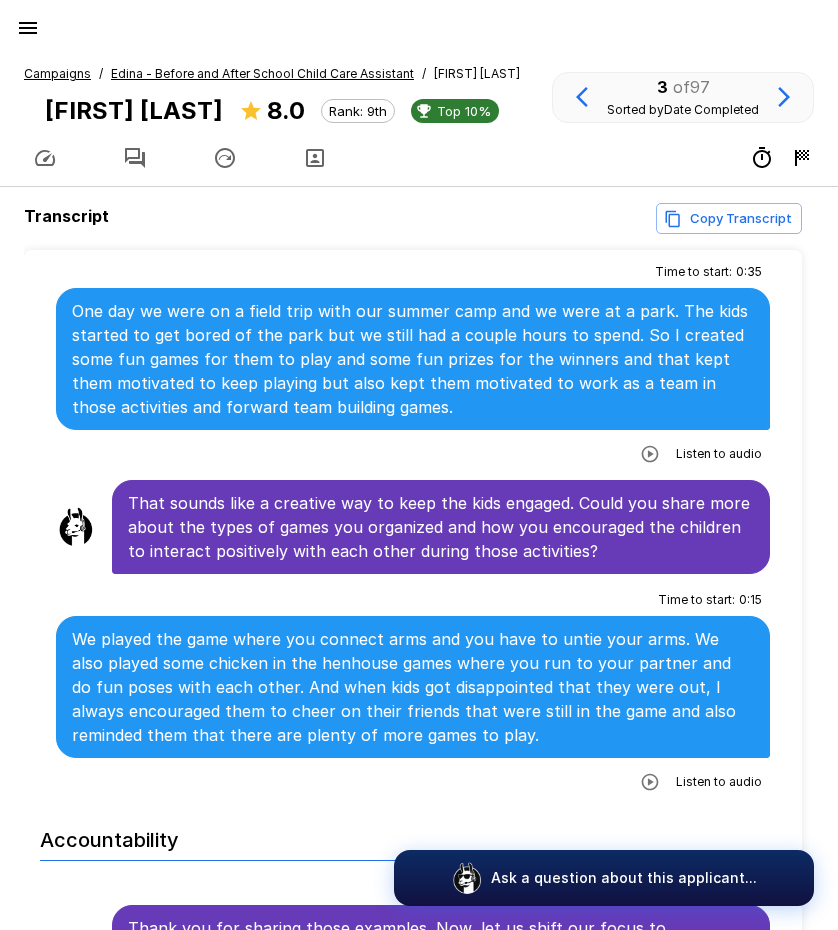 scroll, scrollTop: 2000, scrollLeft: 0, axis: vertical 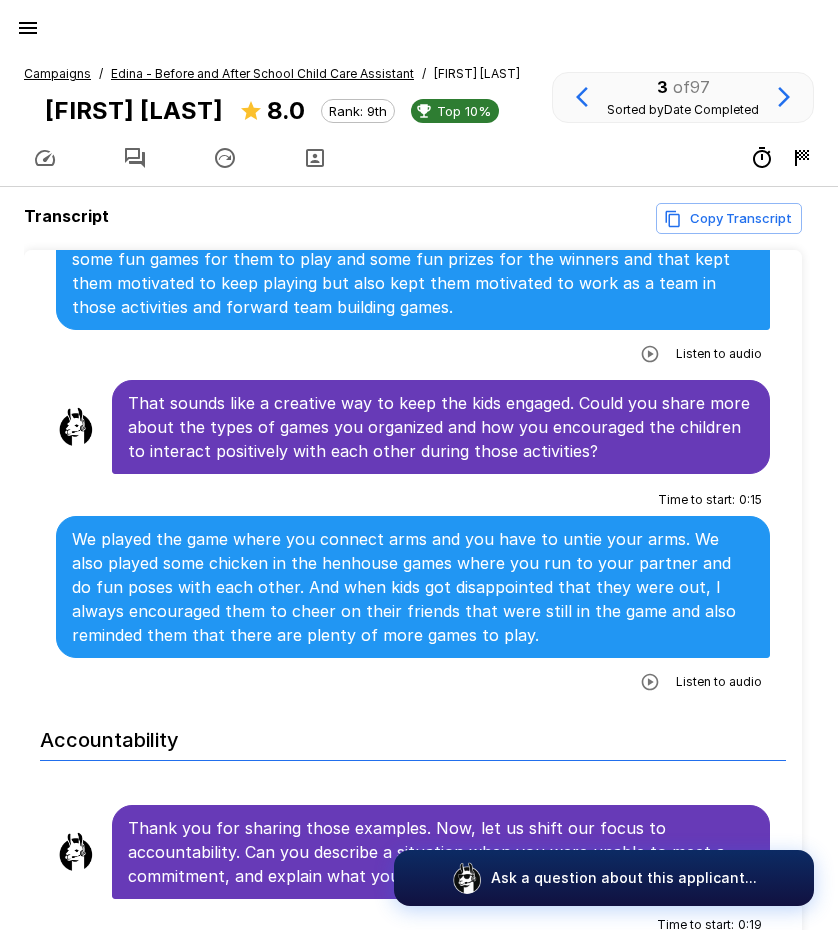 click 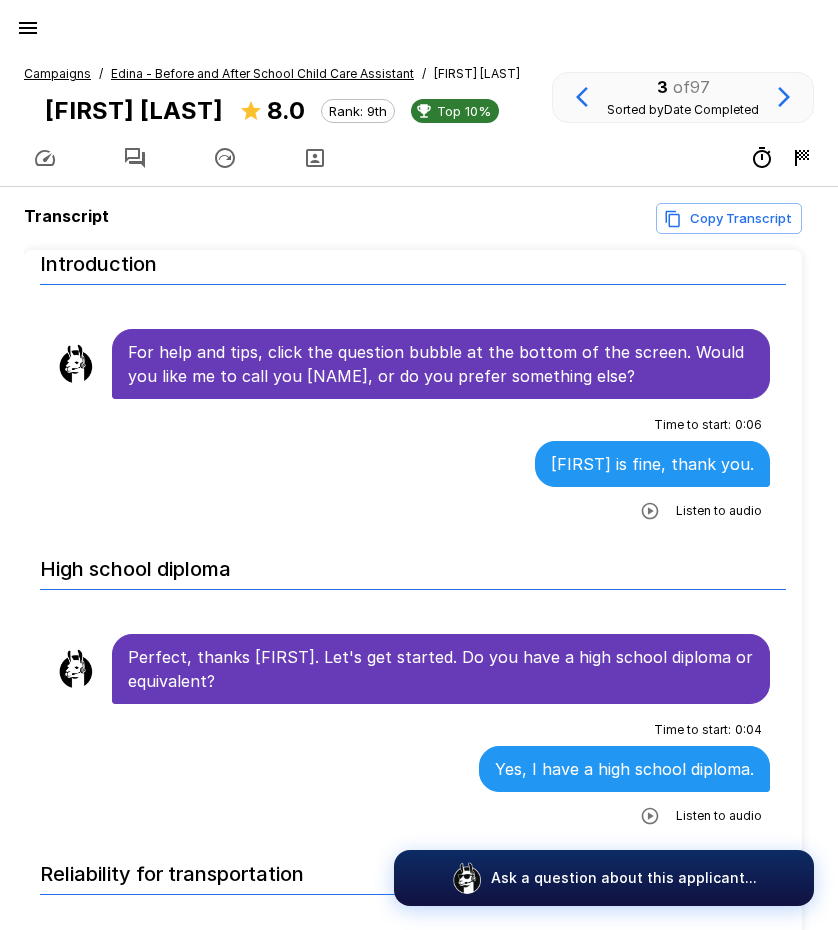scroll, scrollTop: 0, scrollLeft: 0, axis: both 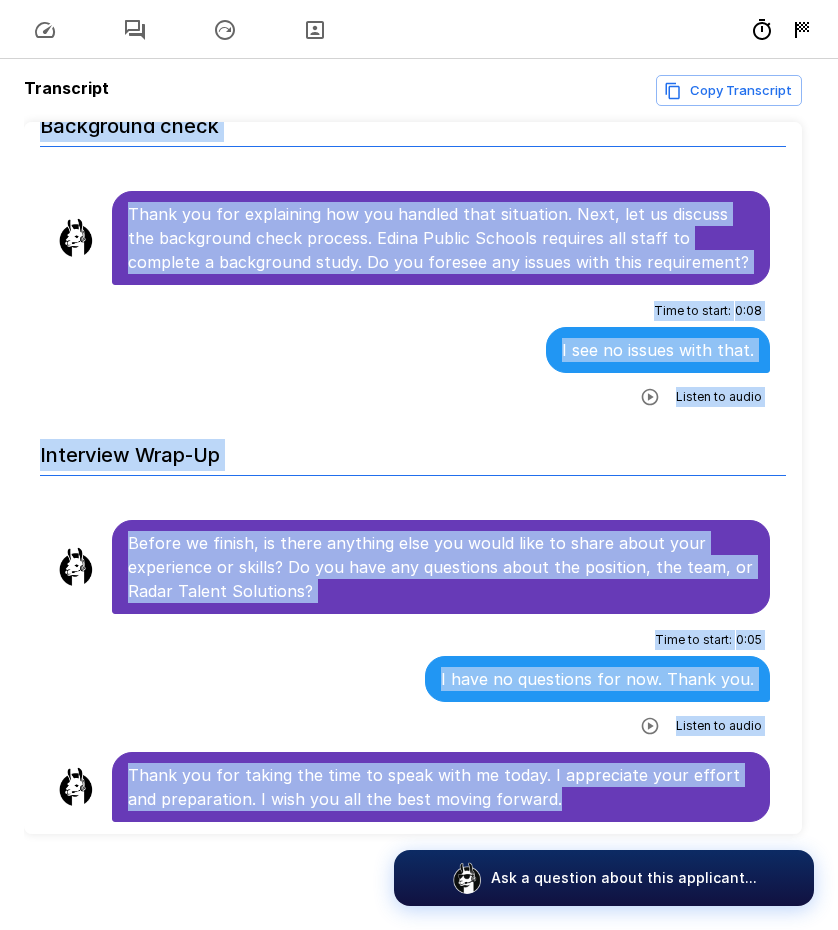drag, startPoint x: 130, startPoint y: 422, endPoint x: 620, endPoint y: 807, distance: 623.1573 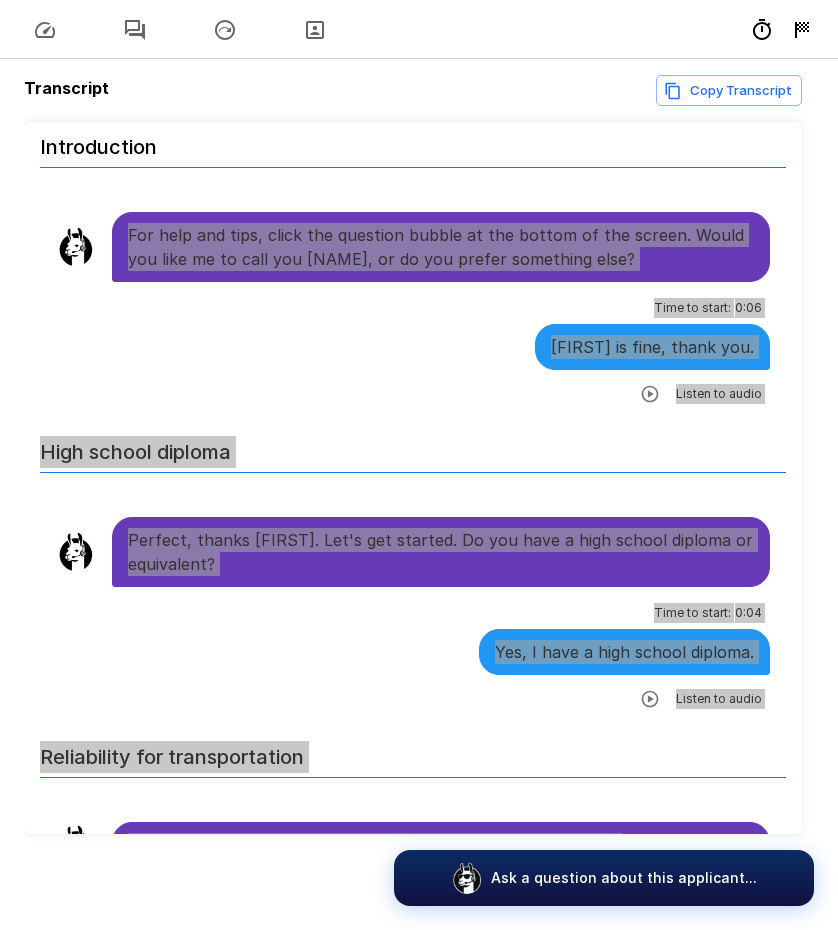 scroll, scrollTop: 0, scrollLeft: 0, axis: both 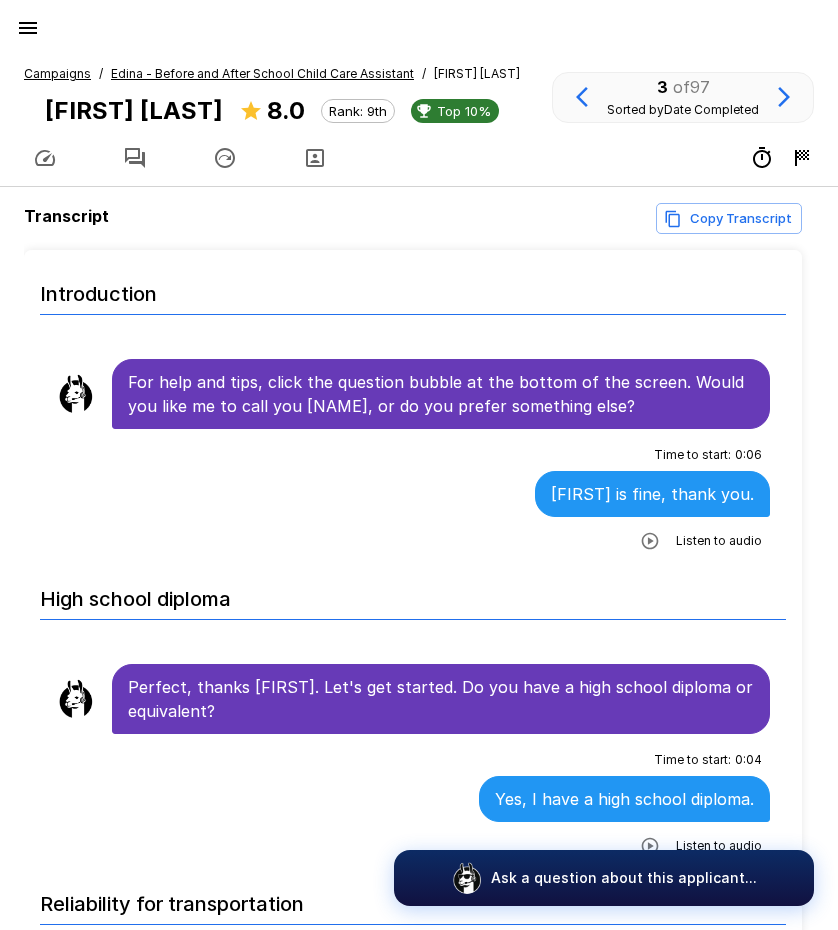 click on "Edina - Before and After School Child Care Assistant" at bounding box center (262, 73) 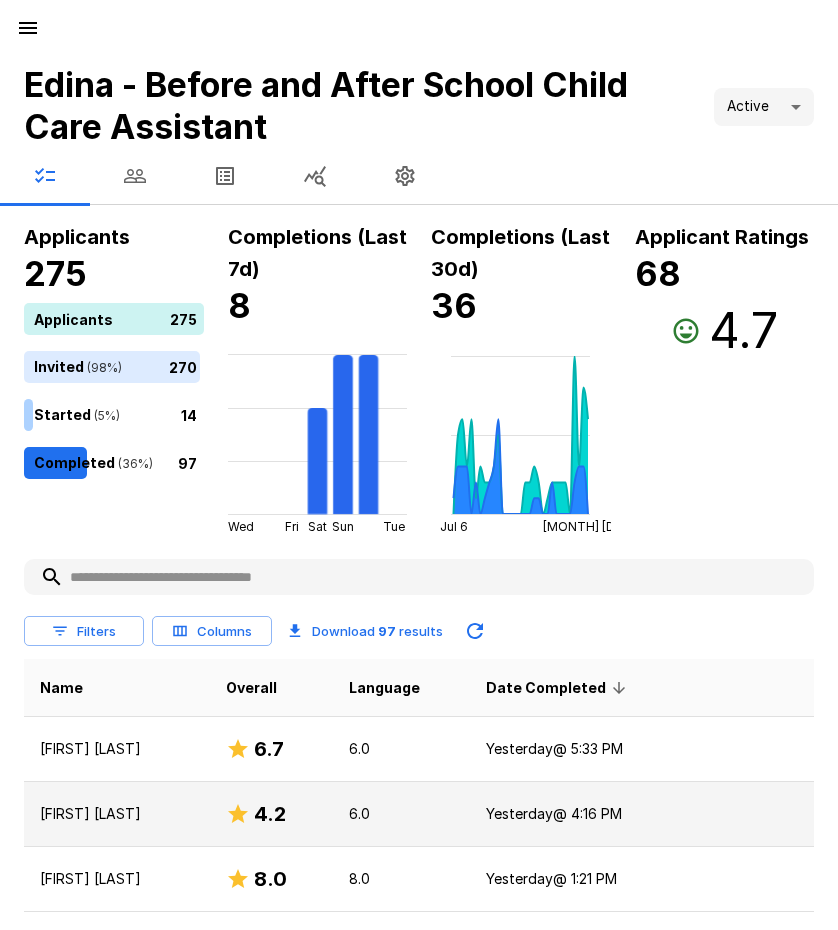 click on "[FIRST] [LAST]" at bounding box center (117, 814) 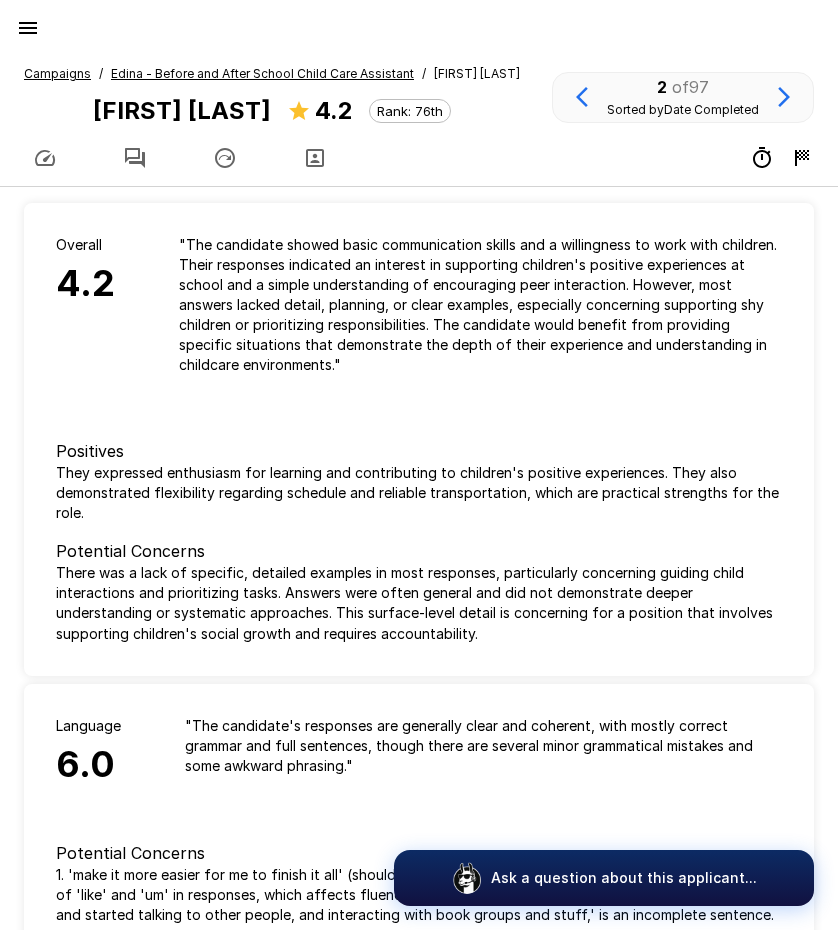 click 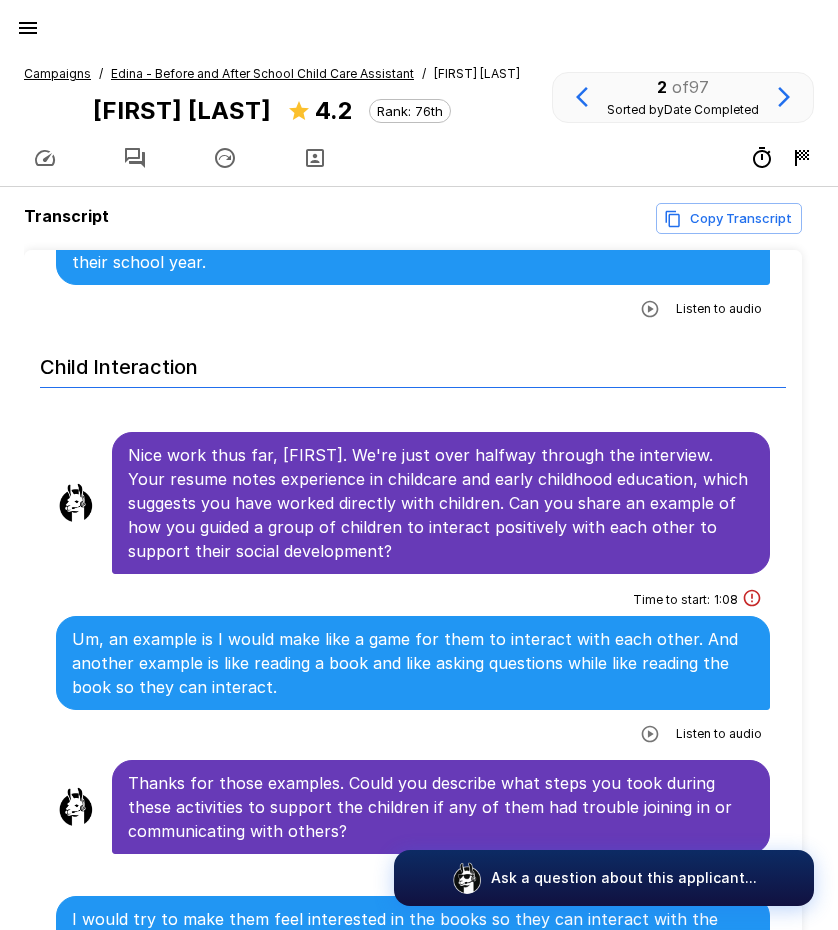 scroll, scrollTop: 1600, scrollLeft: 0, axis: vertical 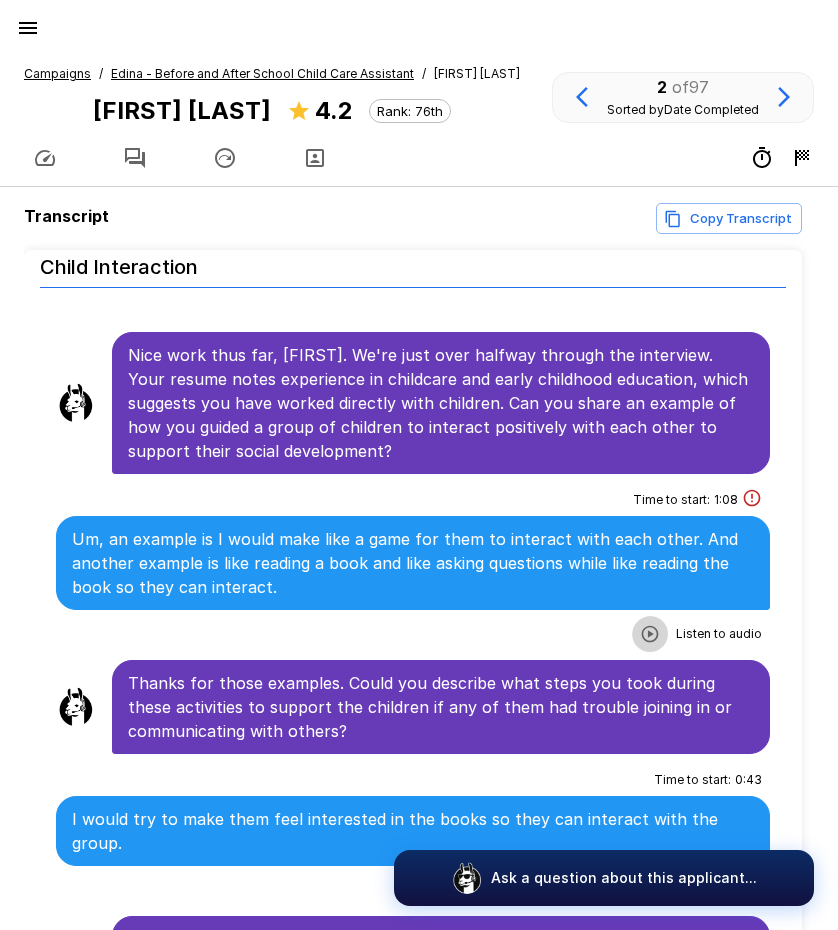 click 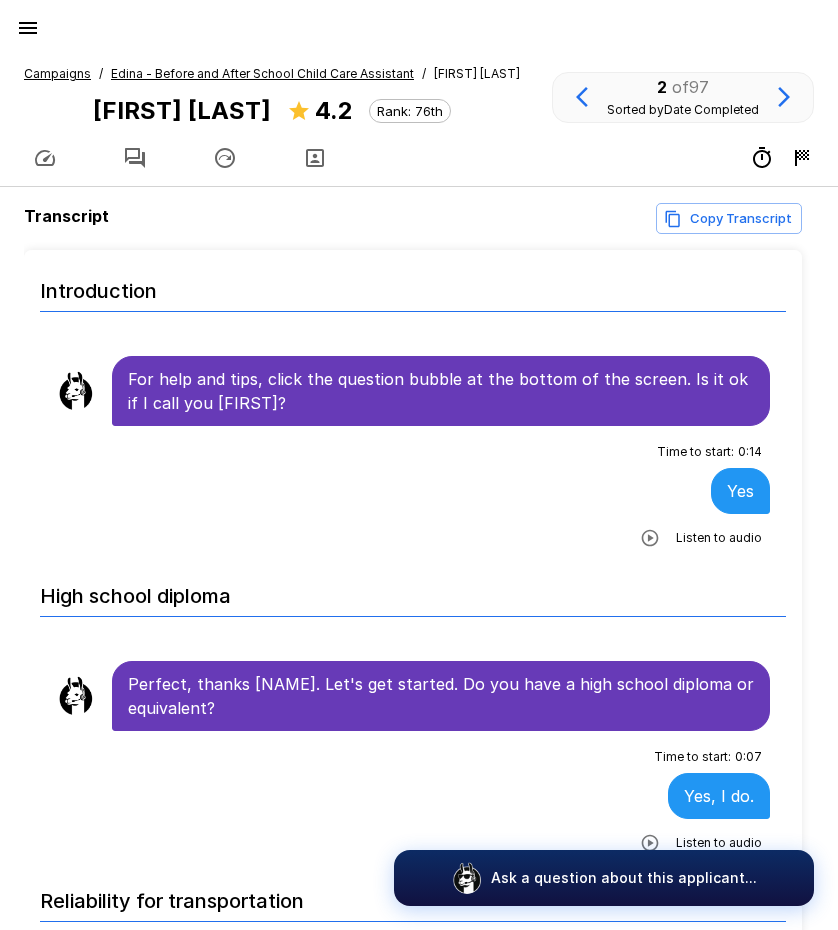 scroll, scrollTop: 0, scrollLeft: 0, axis: both 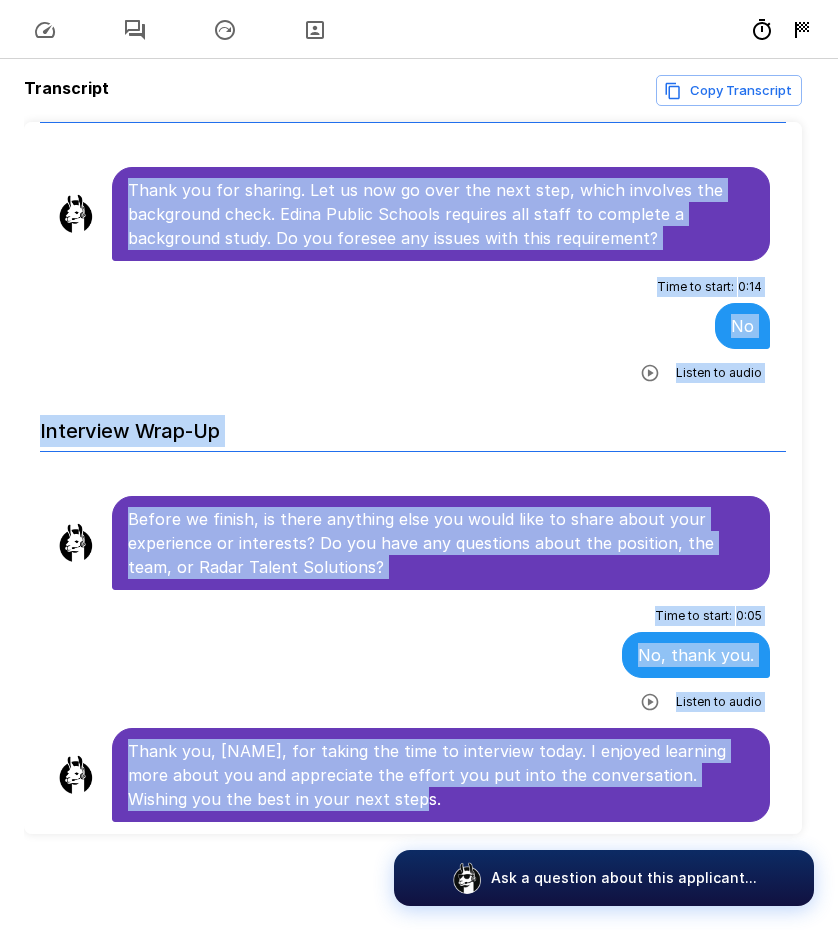 drag, startPoint x: 128, startPoint y: 376, endPoint x: 630, endPoint y: 812, distance: 664.906 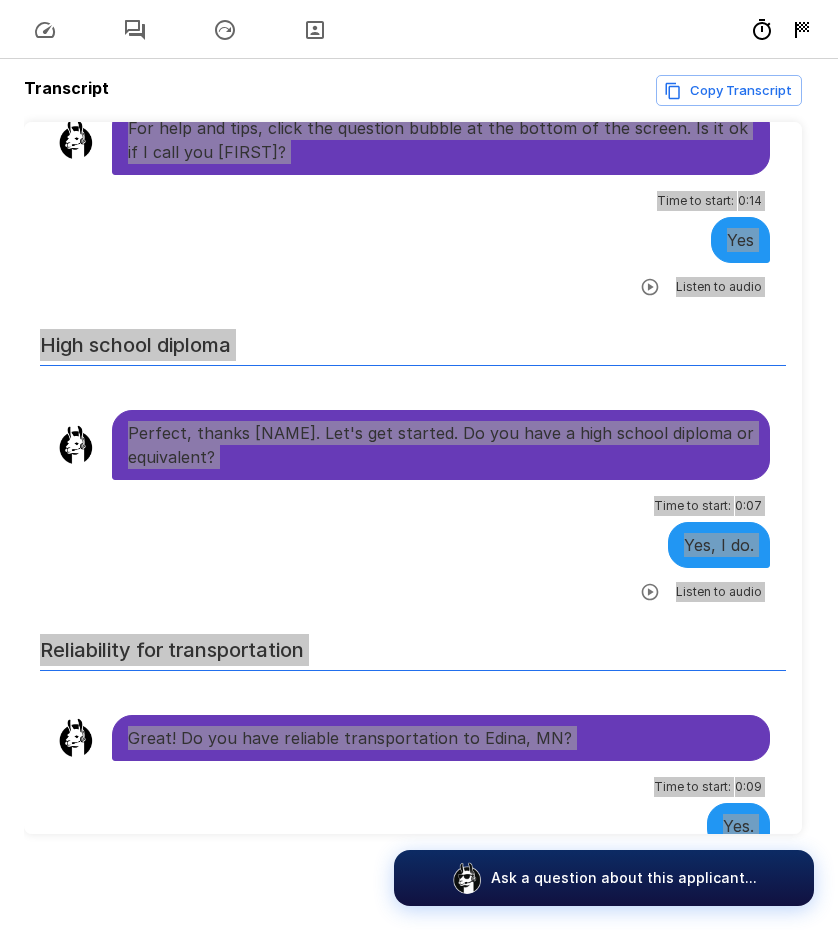 scroll, scrollTop: 0, scrollLeft: 0, axis: both 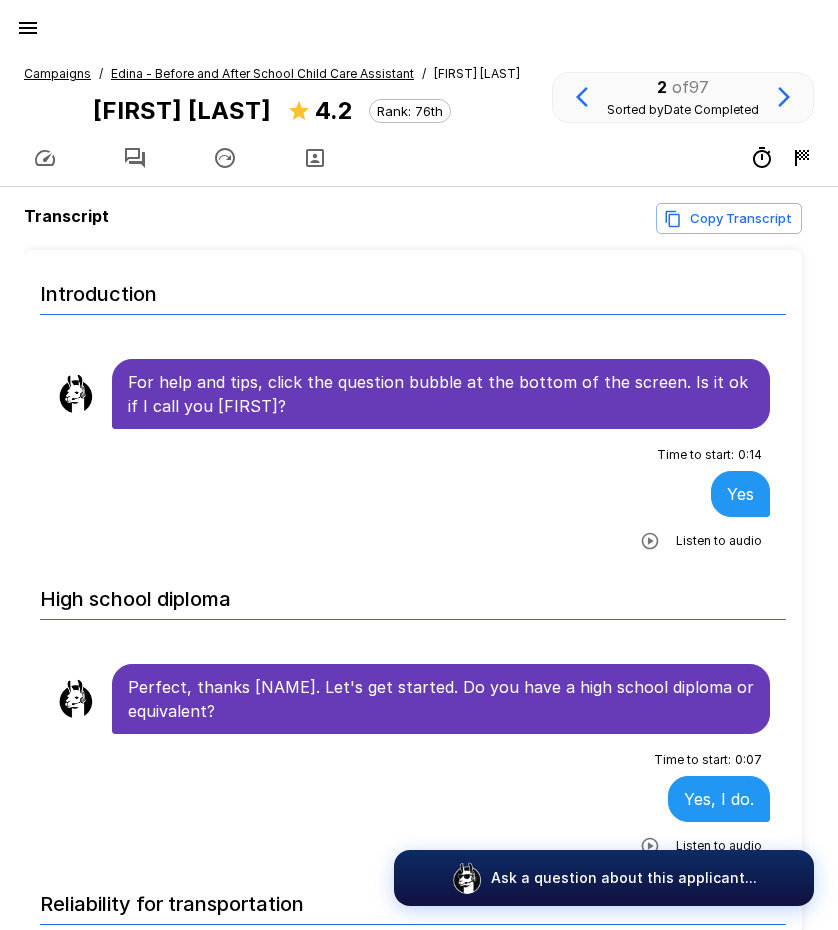 click on "Edina - Before and After School Child Care Assistant" at bounding box center (262, 73) 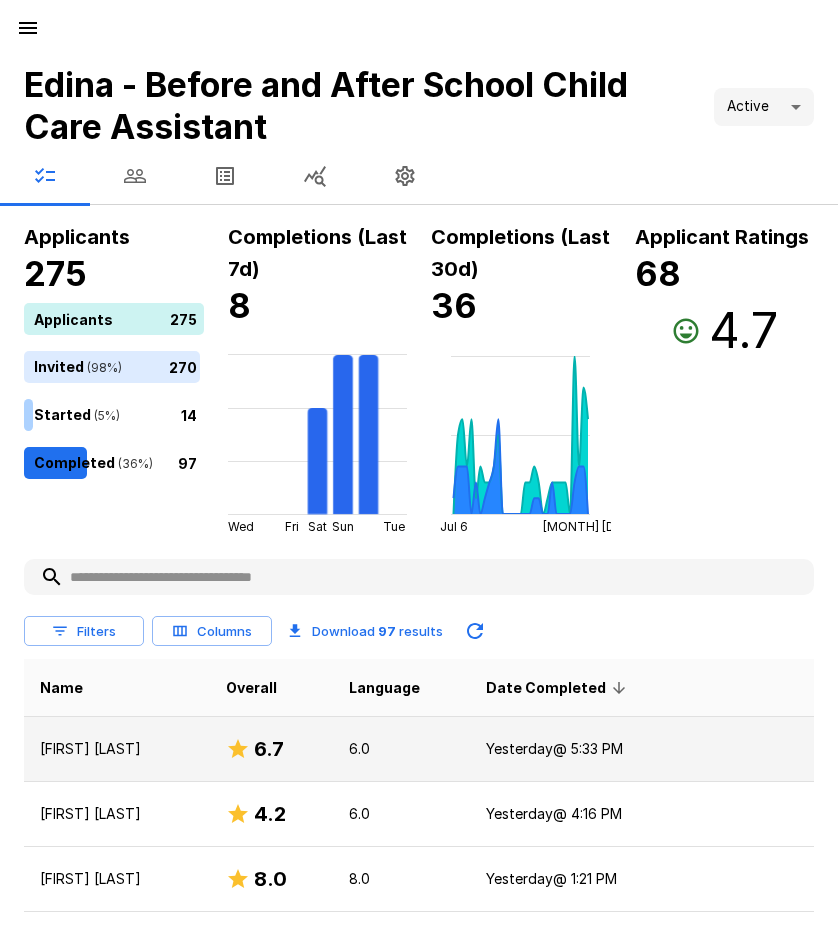 click on "[FIRST] [LAST]" at bounding box center (117, 749) 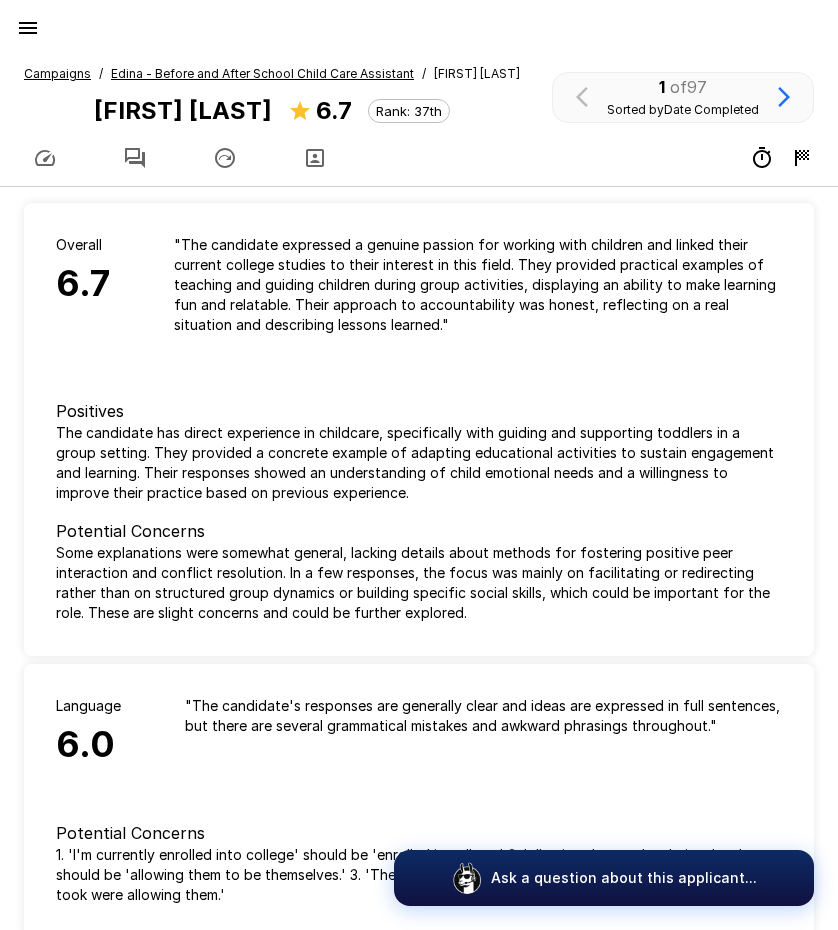 click 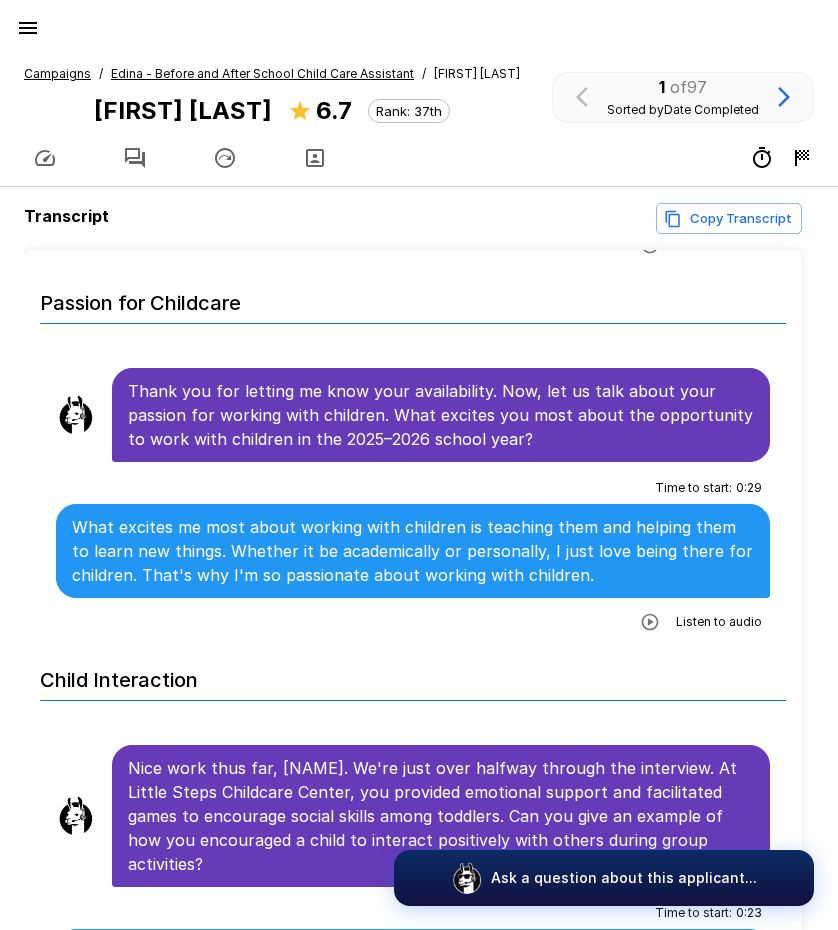 scroll, scrollTop: 1300, scrollLeft: 0, axis: vertical 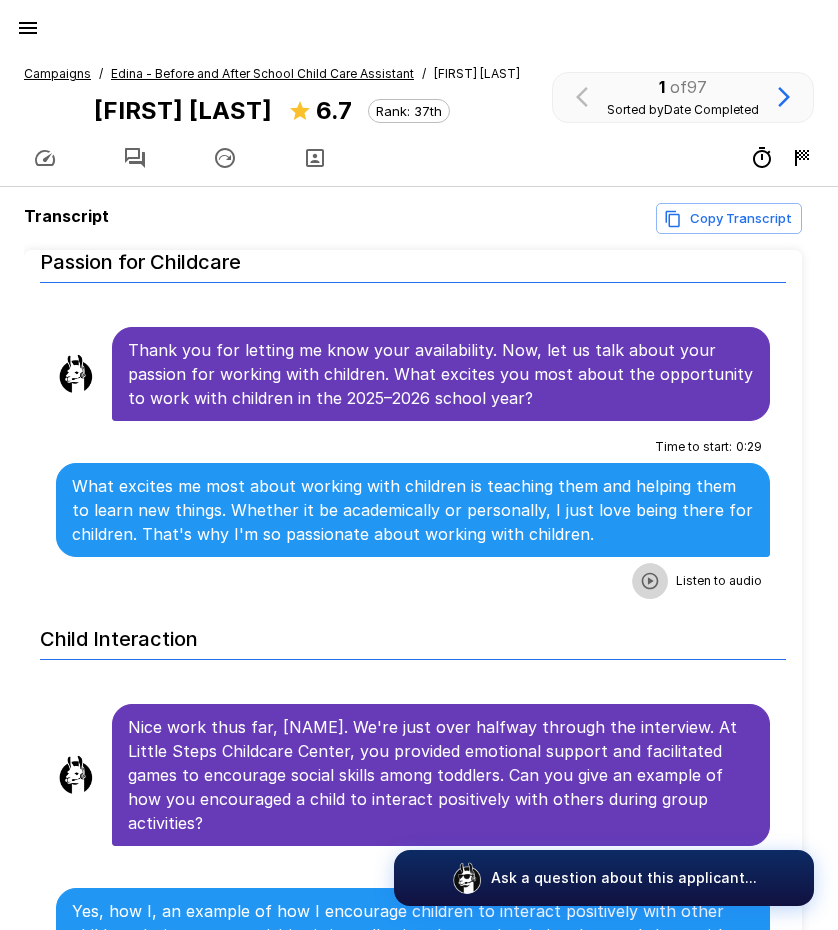 click 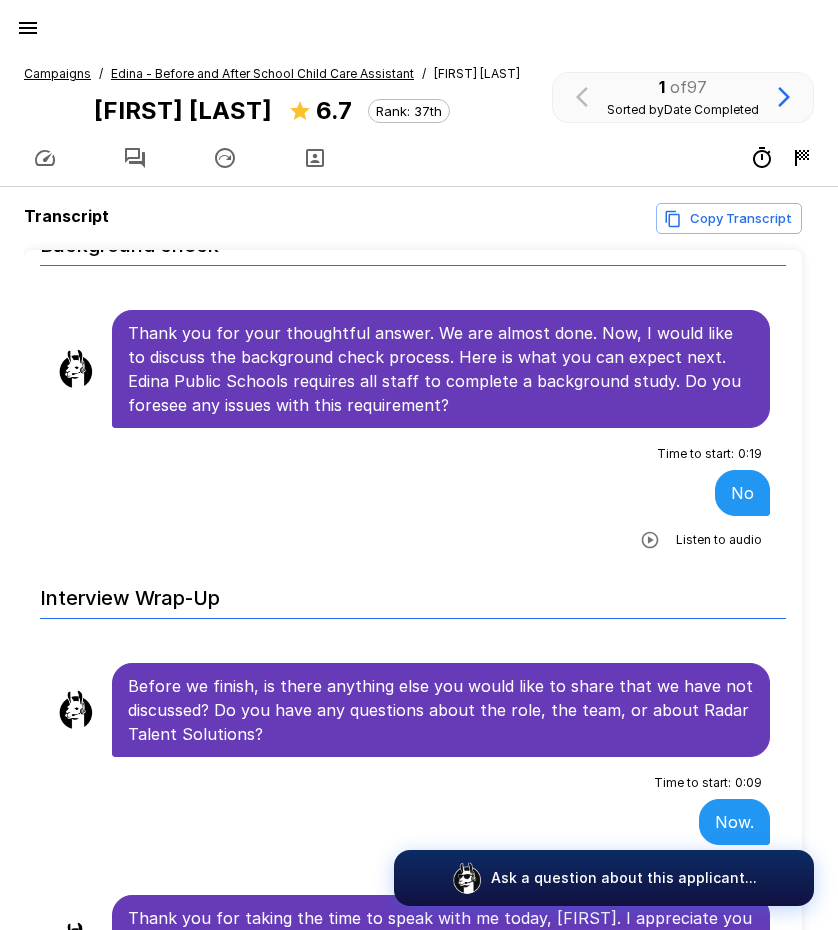 scroll, scrollTop: 3079, scrollLeft: 0, axis: vertical 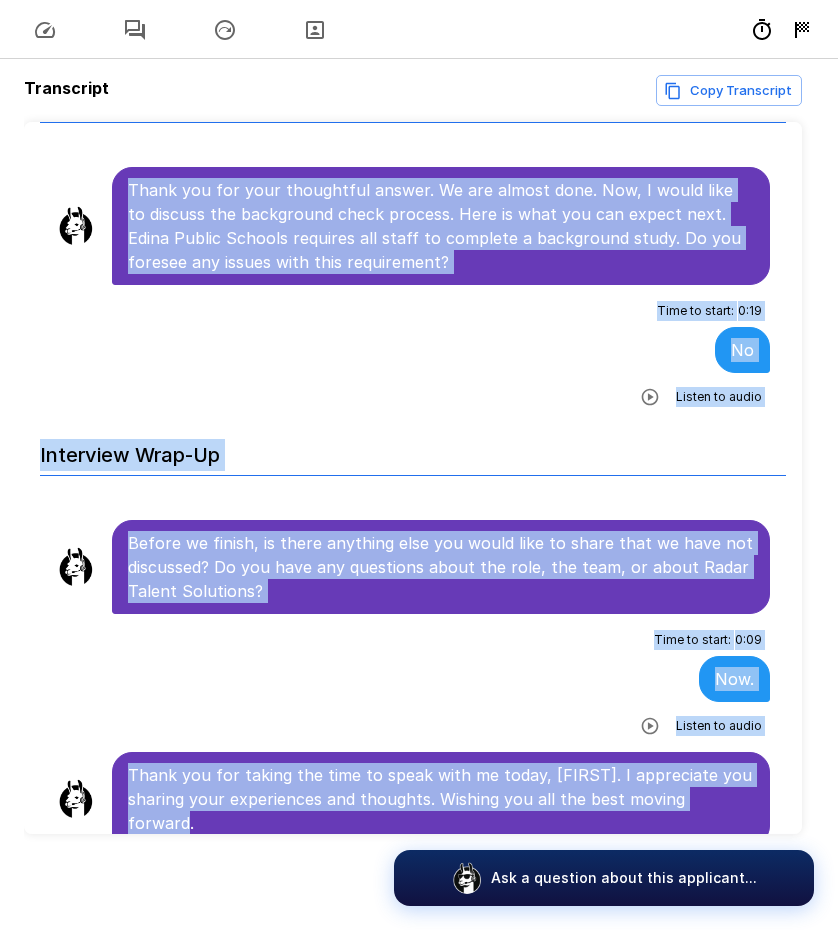 drag, startPoint x: 131, startPoint y: 254, endPoint x: 624, endPoint y: 798, distance: 734.156 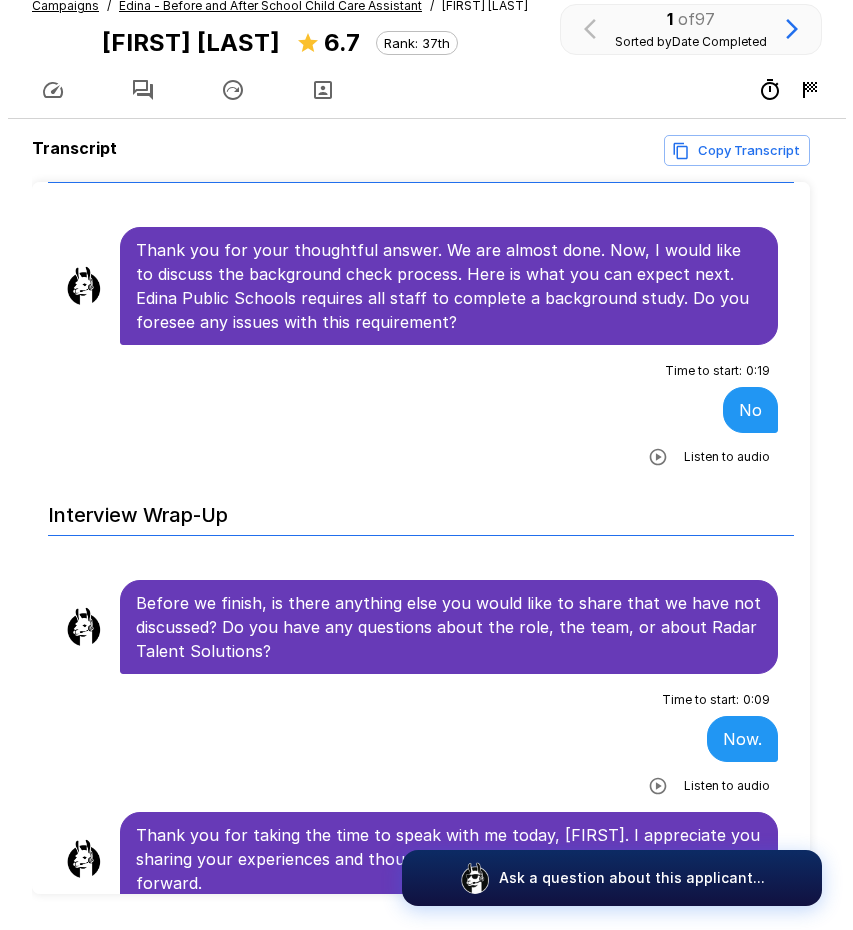 scroll, scrollTop: 0, scrollLeft: 0, axis: both 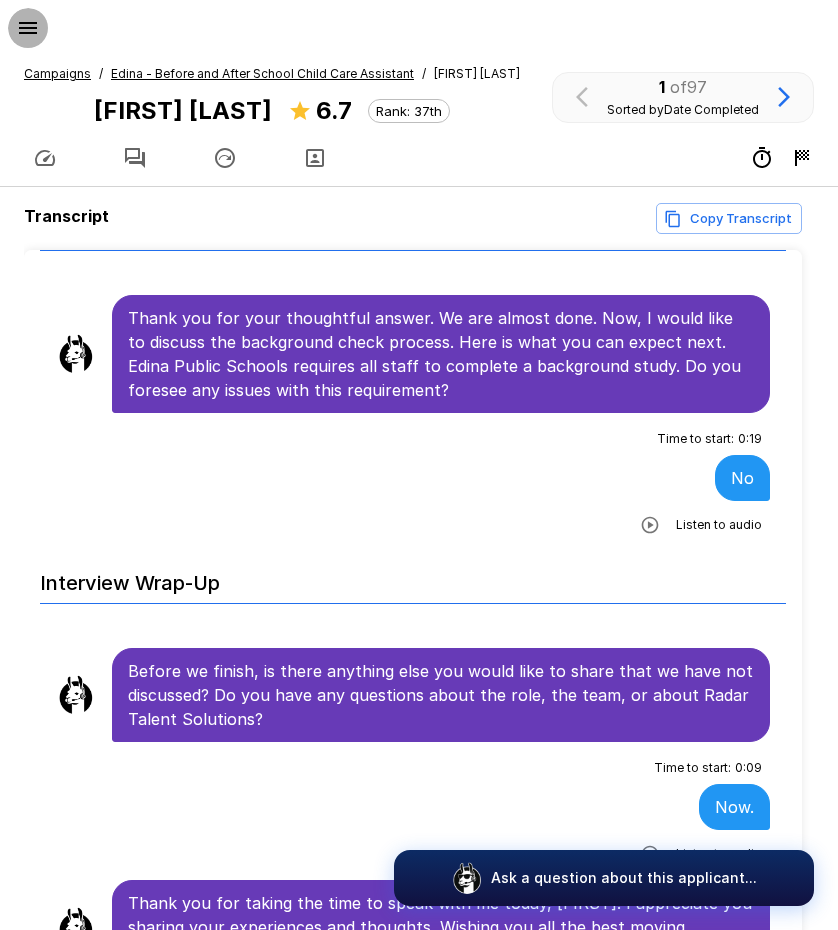 click 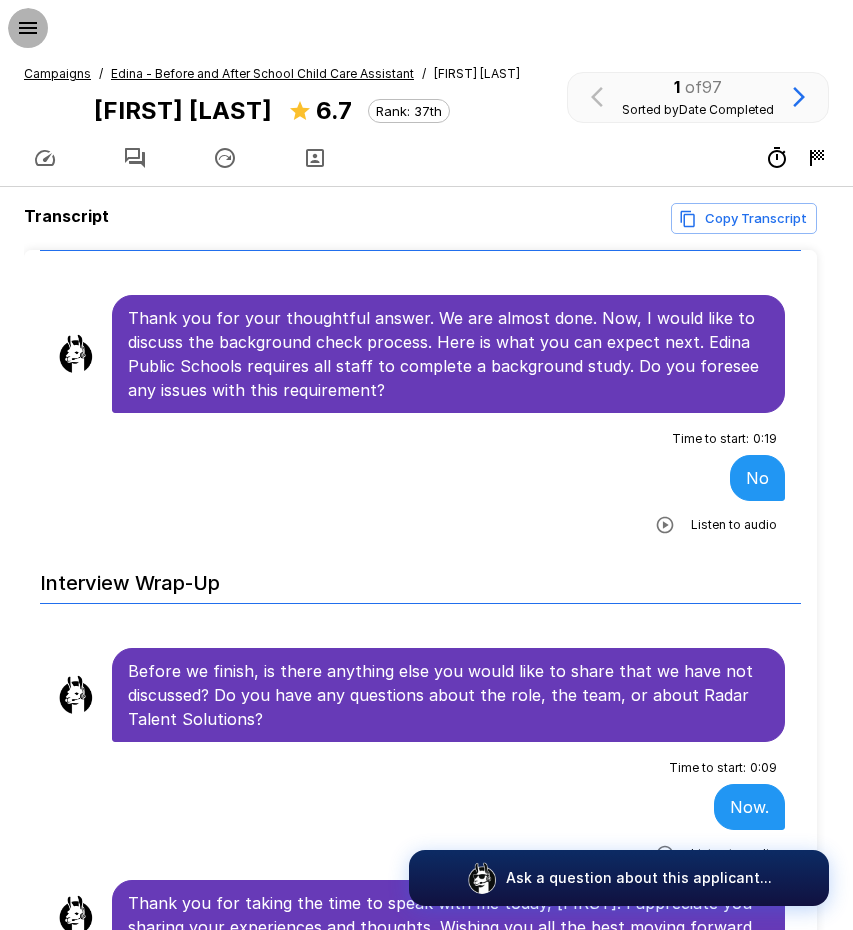 scroll, scrollTop: 3031, scrollLeft: 0, axis: vertical 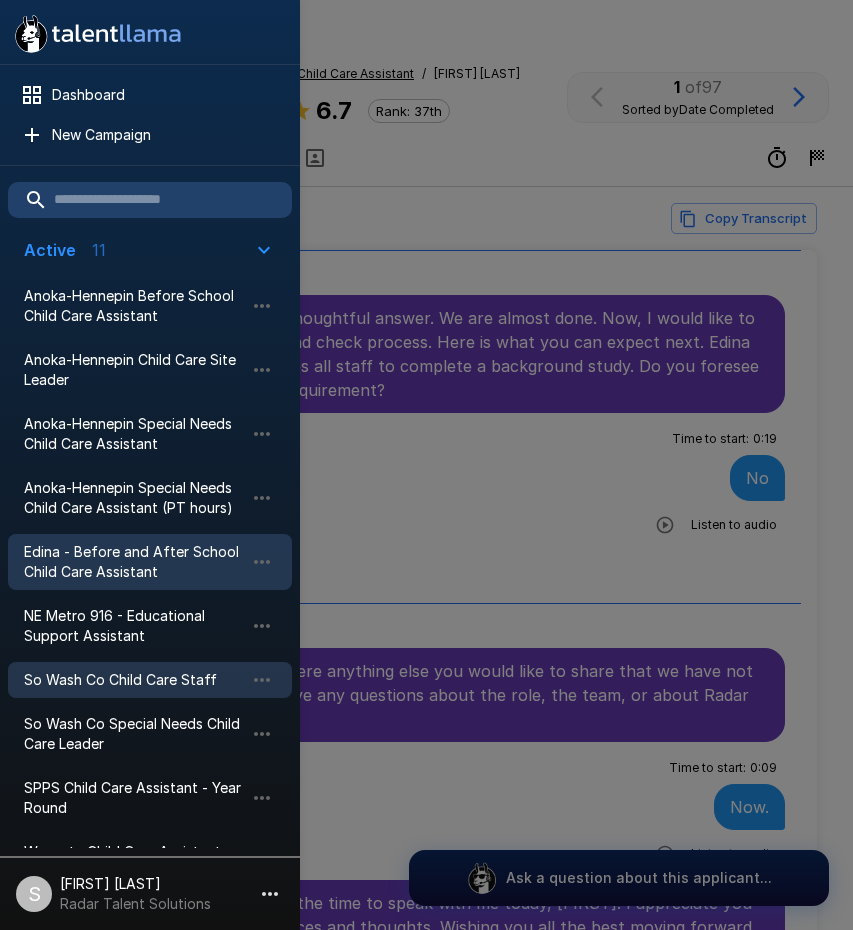 click on "So Wash Co Child Care Staff" at bounding box center (134, 680) 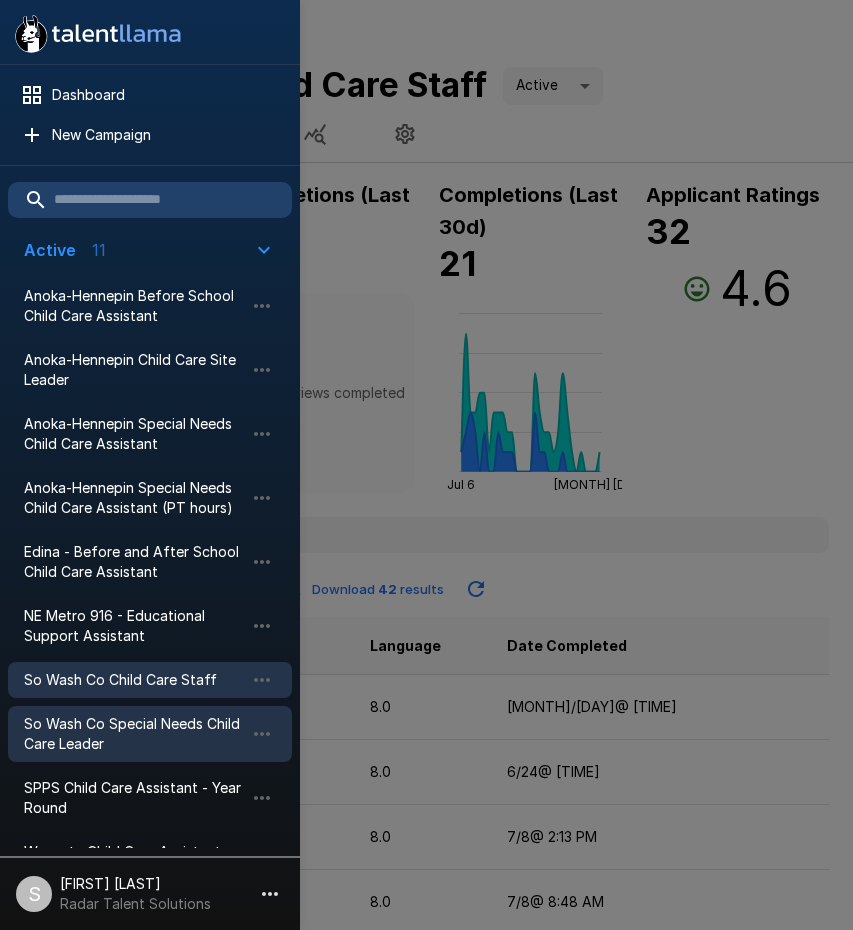 click on "So Wash Co Special Needs Child Care Leader" at bounding box center [134, 734] 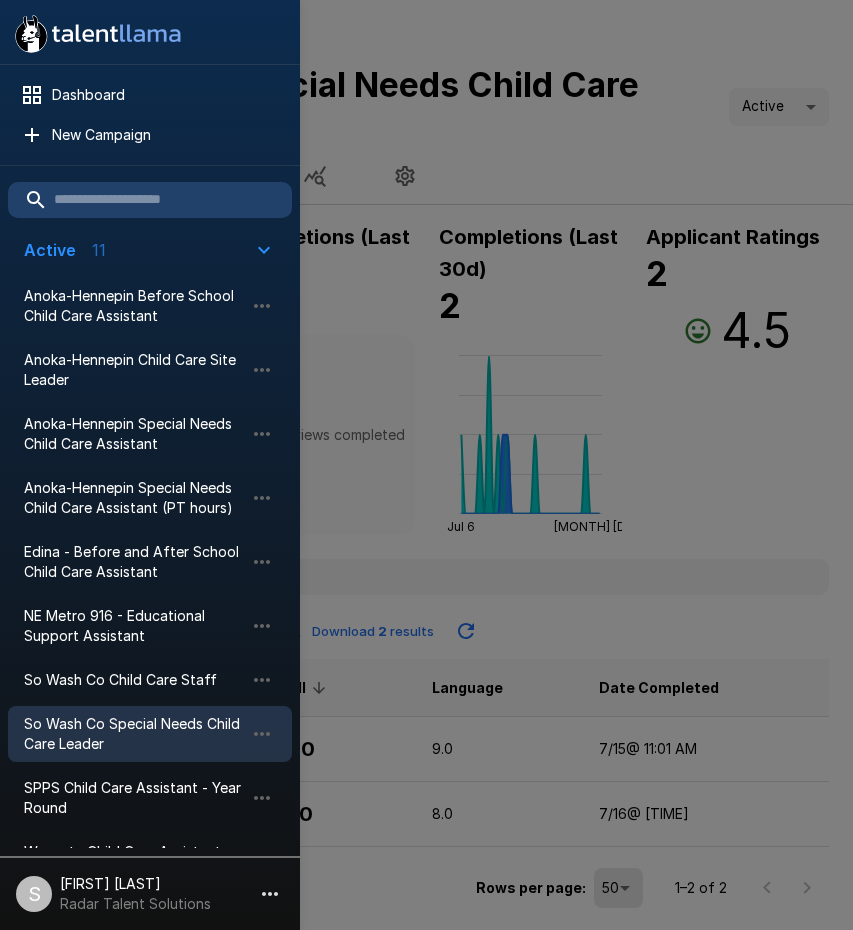 click at bounding box center (426, 465) 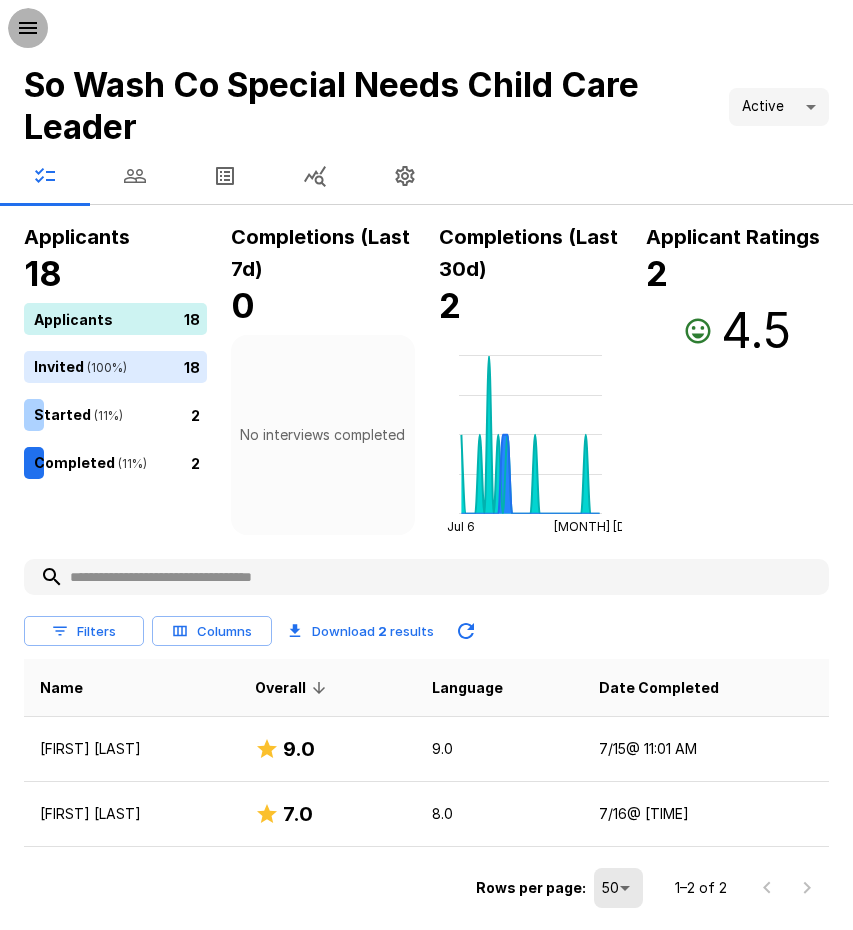 click 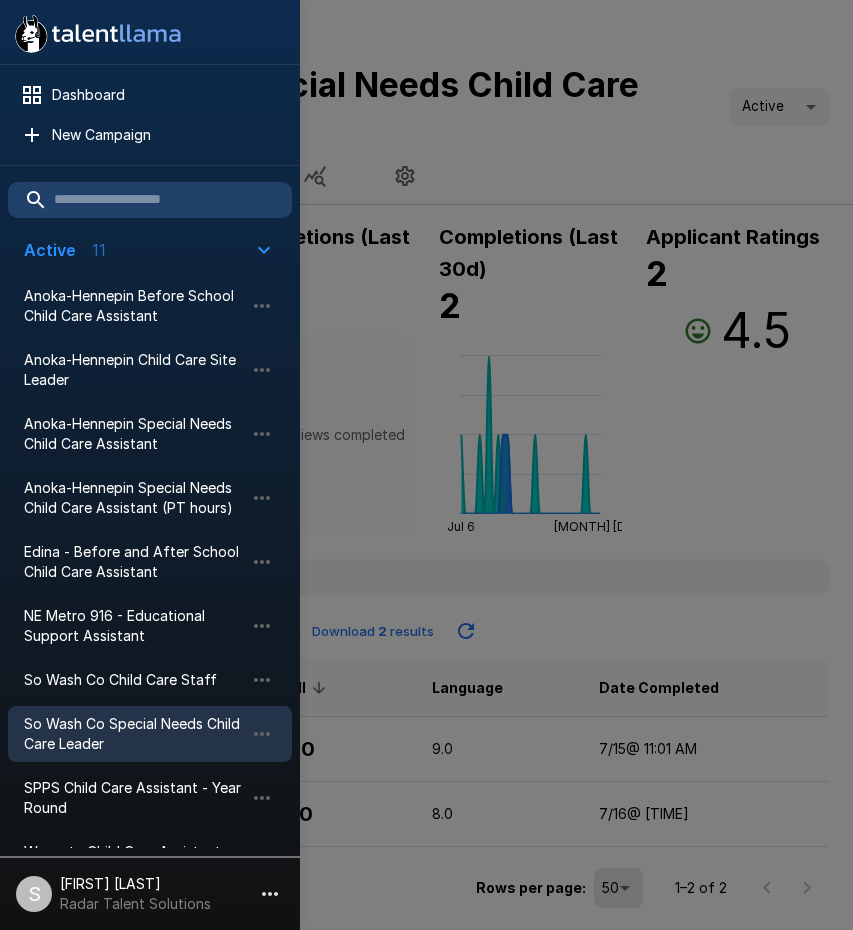 click on "So Wash Co Child Care Staff" at bounding box center [150, 680] 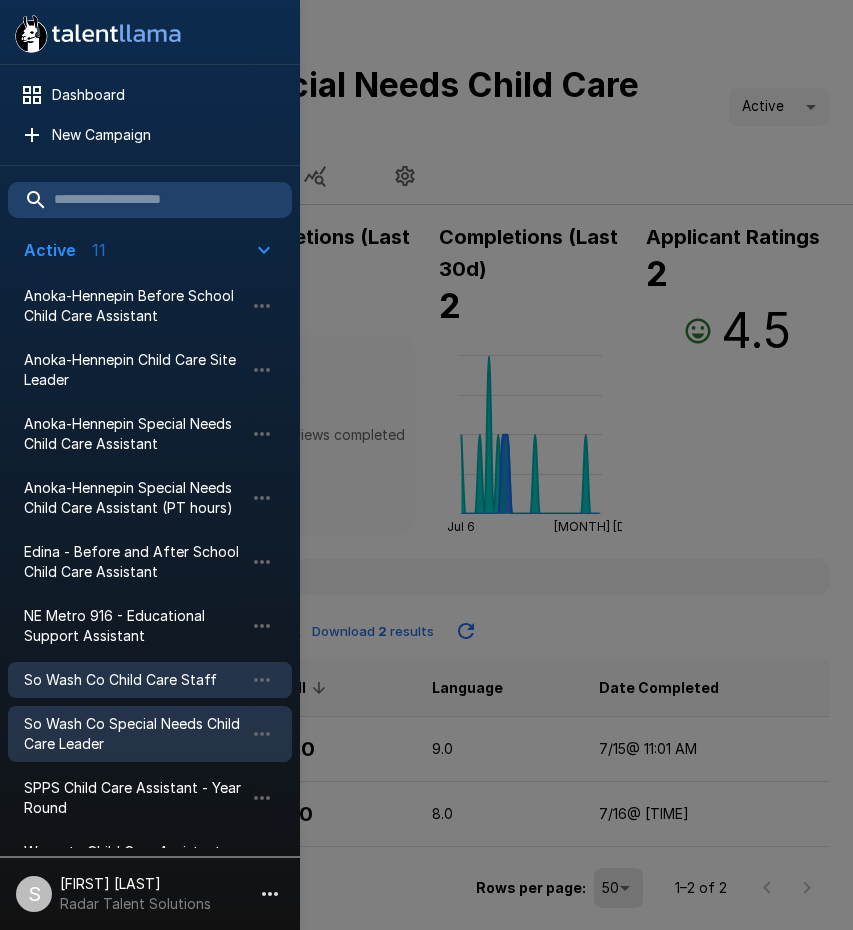click on "So Wash Co Child Care Staff" at bounding box center [134, 680] 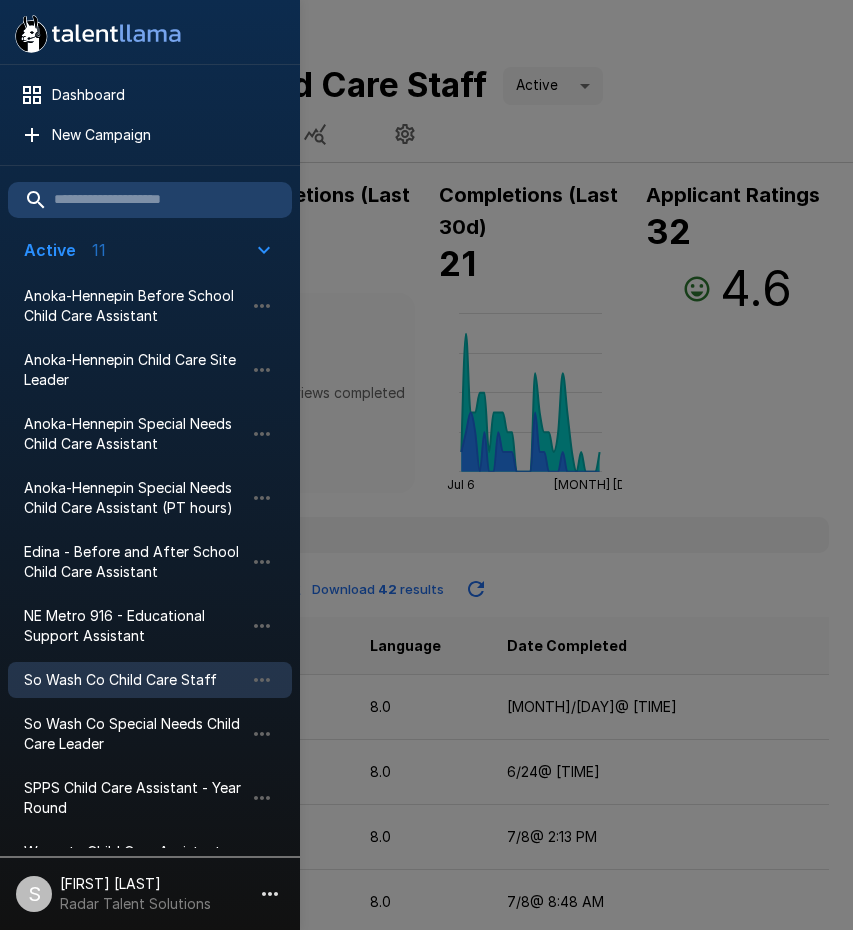 click at bounding box center [426, 465] 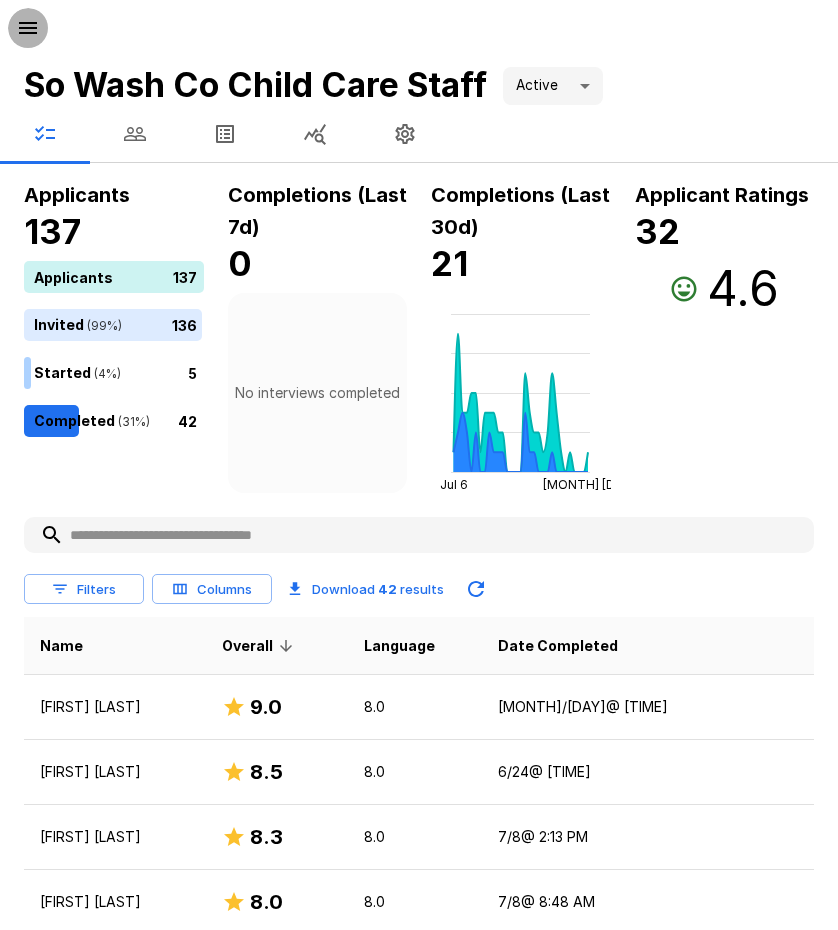 click at bounding box center [28, 28] 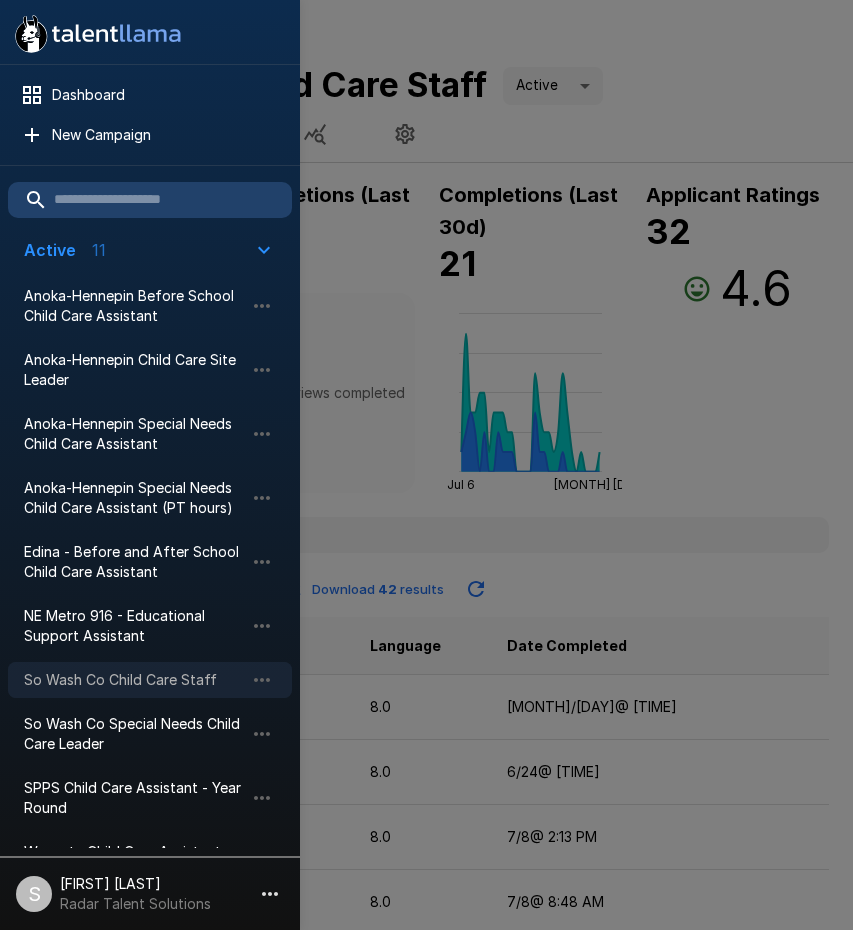 click on "So Wash Co Child Care Staff" at bounding box center (134, 680) 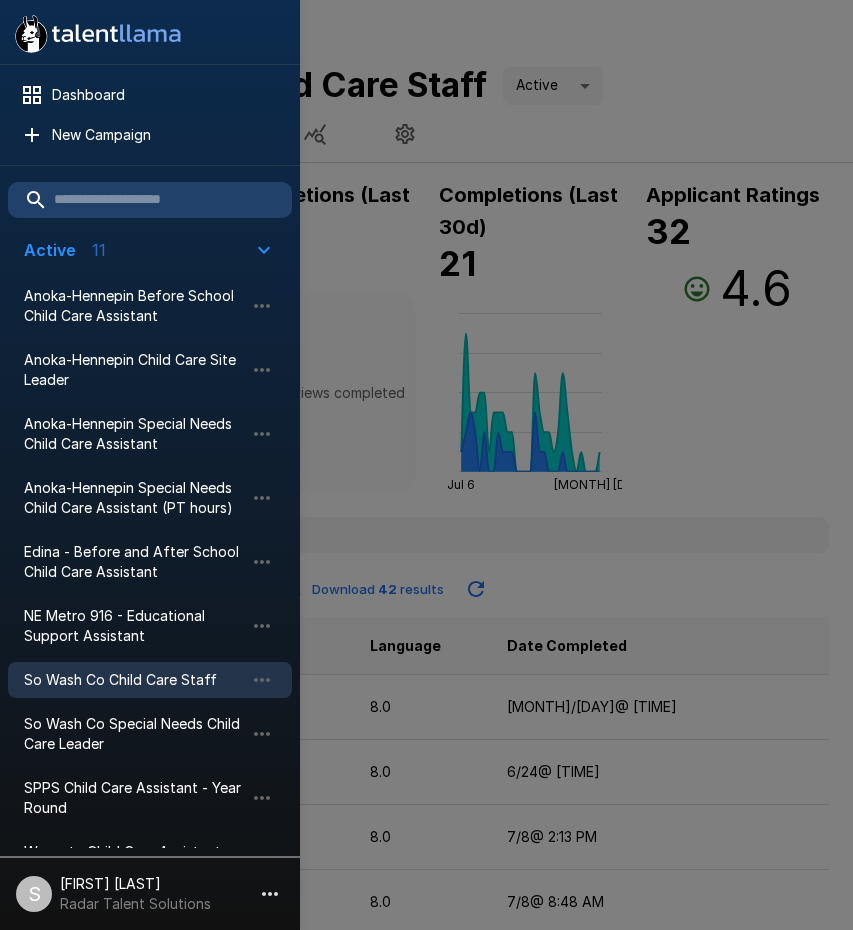 click at bounding box center (426, 465) 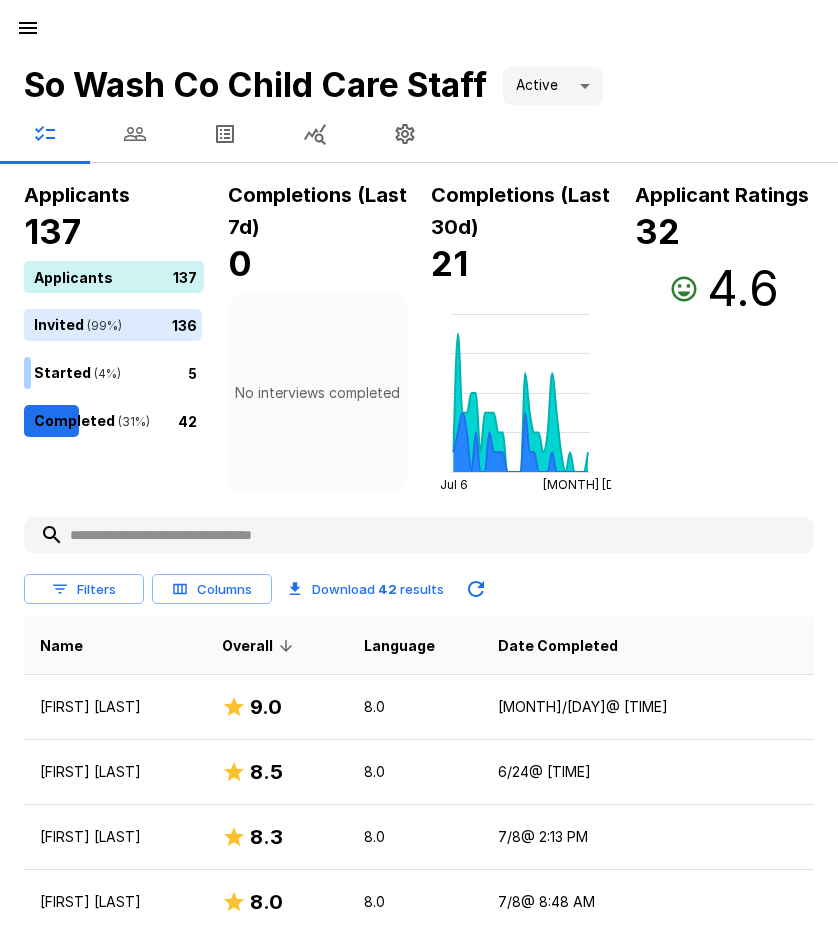 click 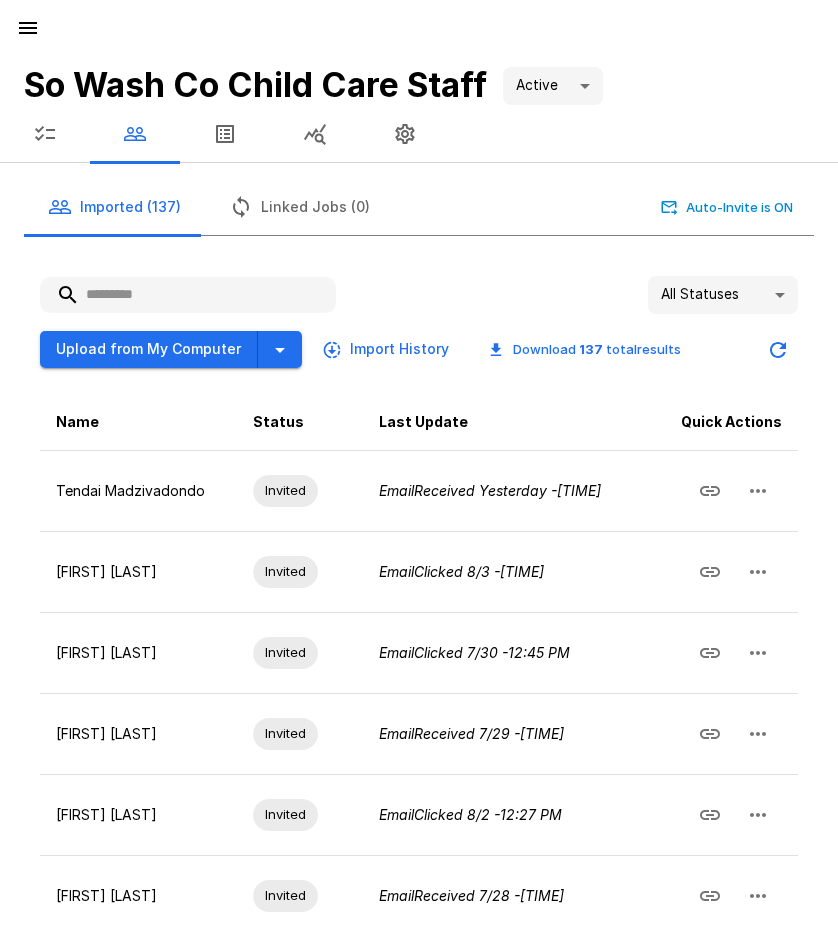 click at bounding box center [188, 295] 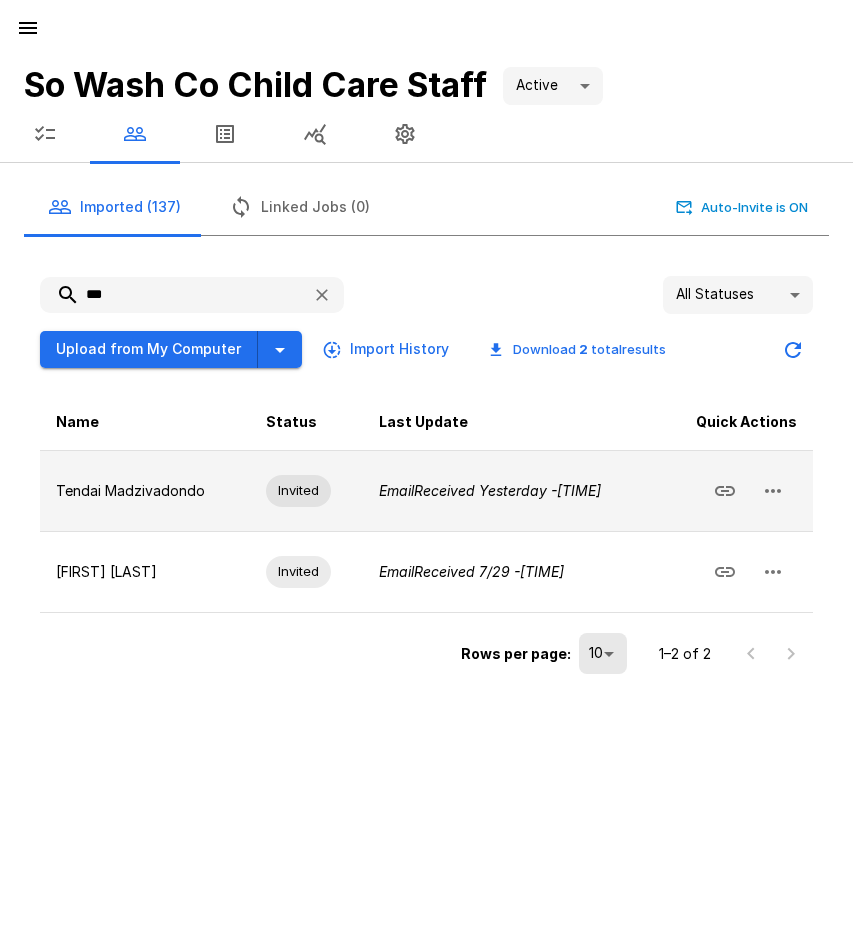 click at bounding box center (773, 491) 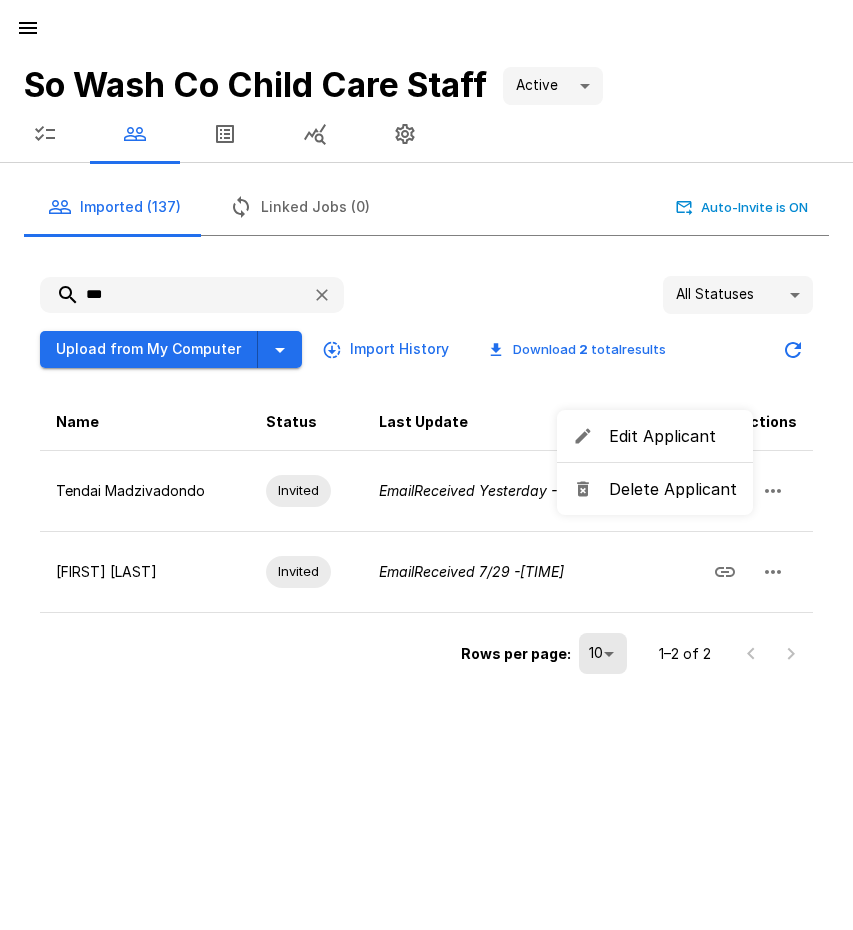 click on "Delete Applicant" at bounding box center [673, 489] 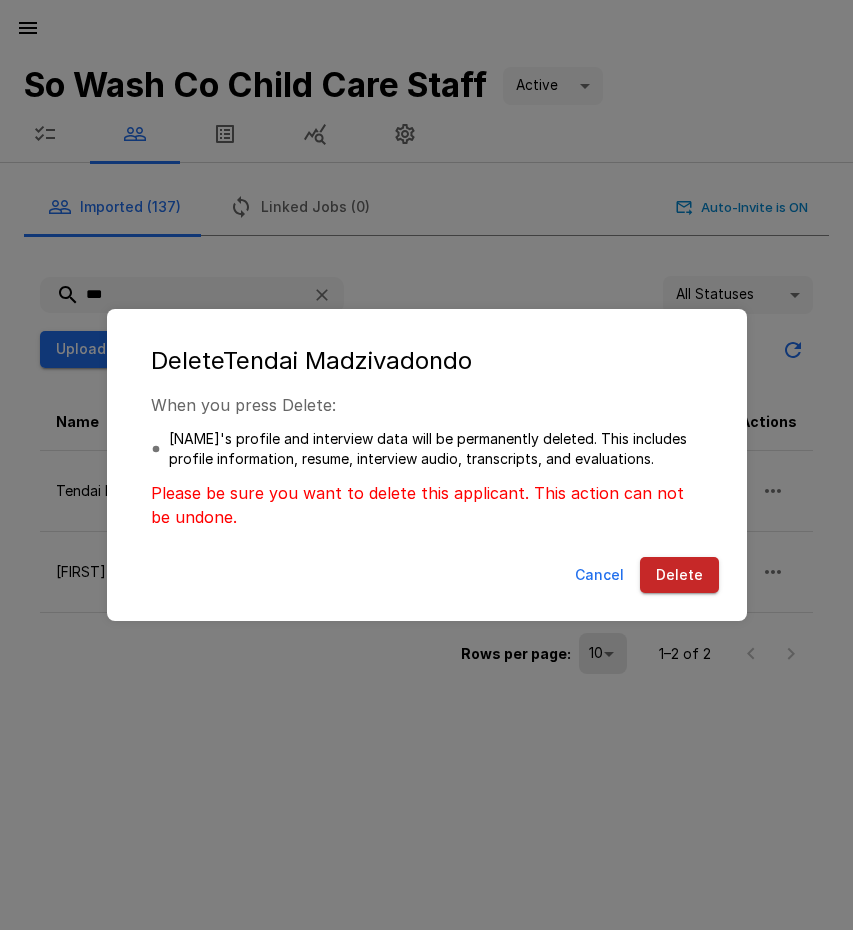 click on "Delete" at bounding box center (679, 575) 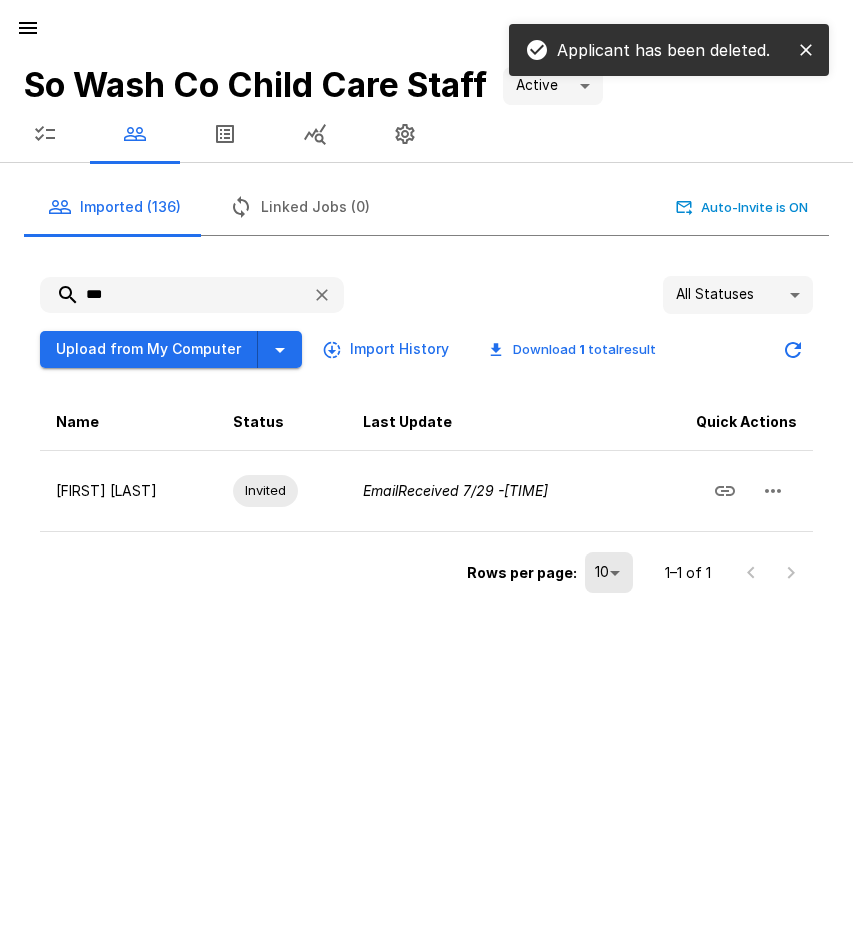 drag, startPoint x: 122, startPoint y: 289, endPoint x: 81, endPoint y: 294, distance: 41.303753 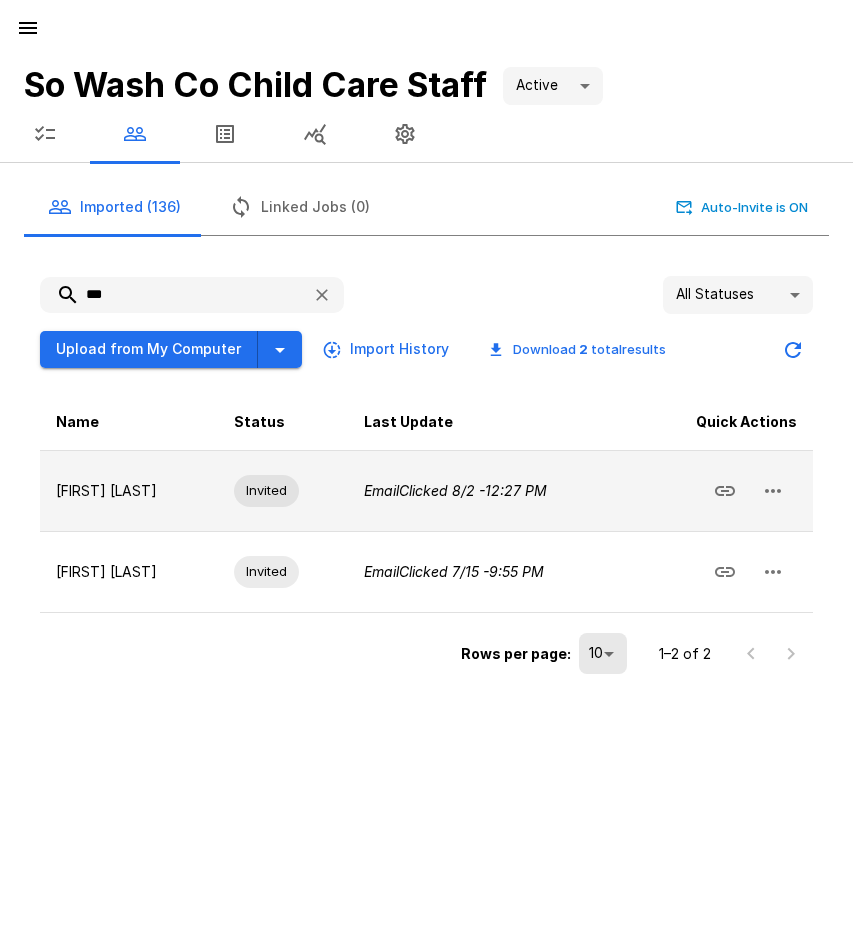 click at bounding box center [773, 491] 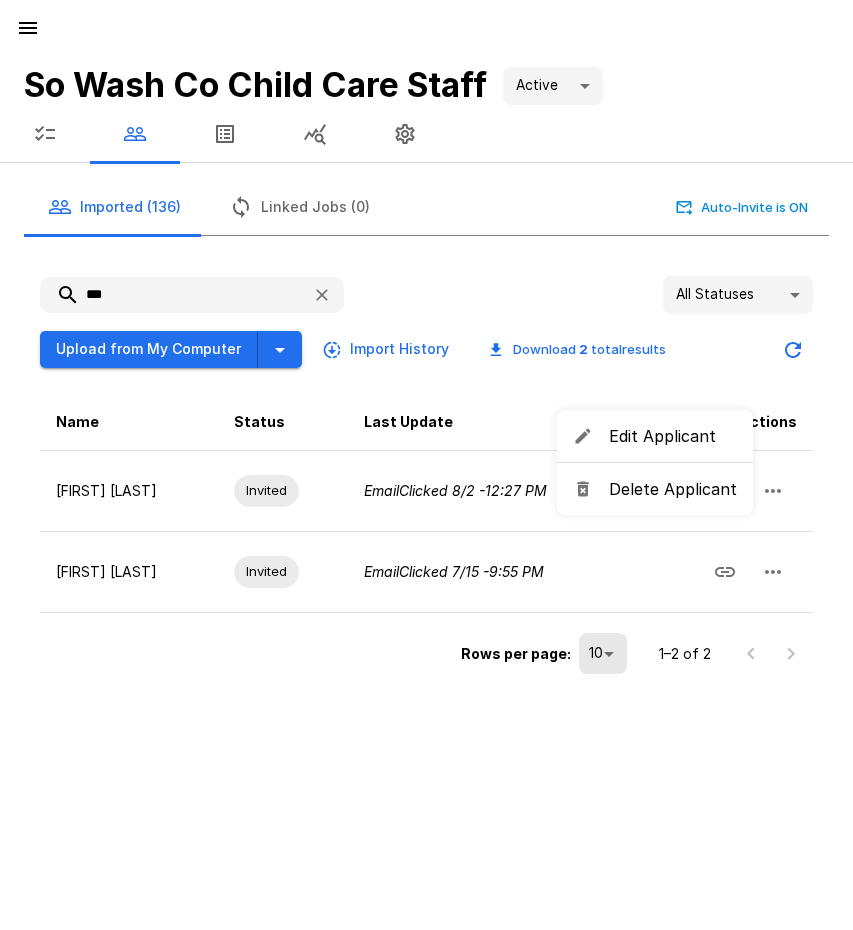 click on "Delete Applicant" at bounding box center (673, 489) 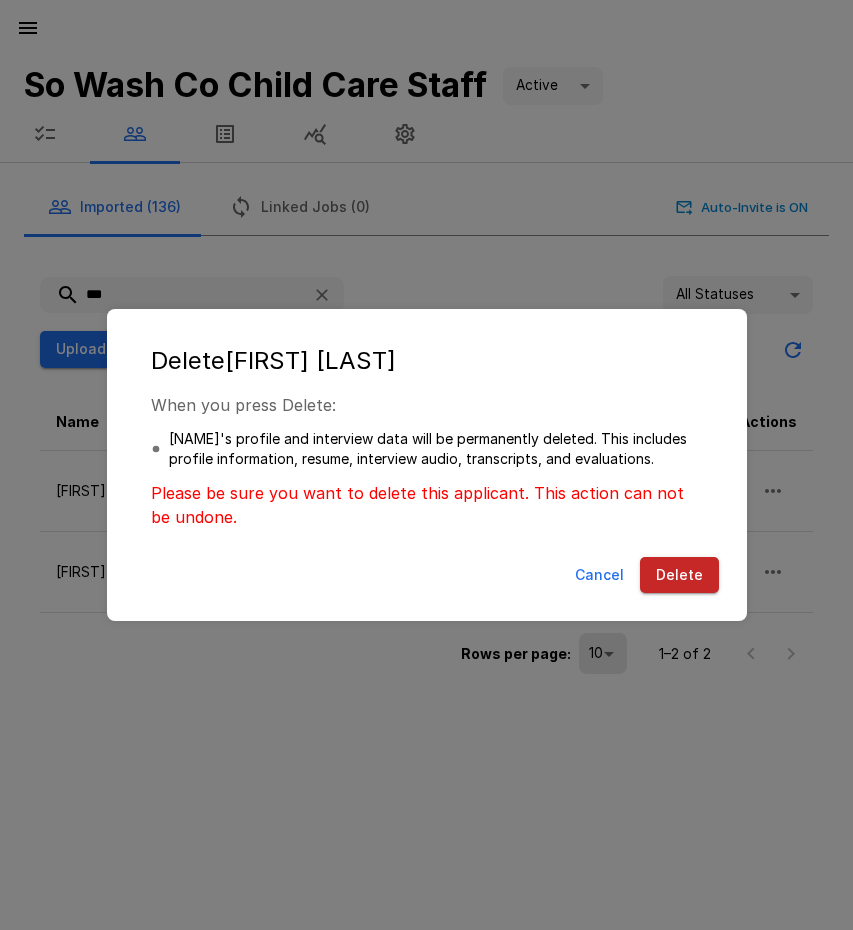 click on "Delete" at bounding box center (679, 575) 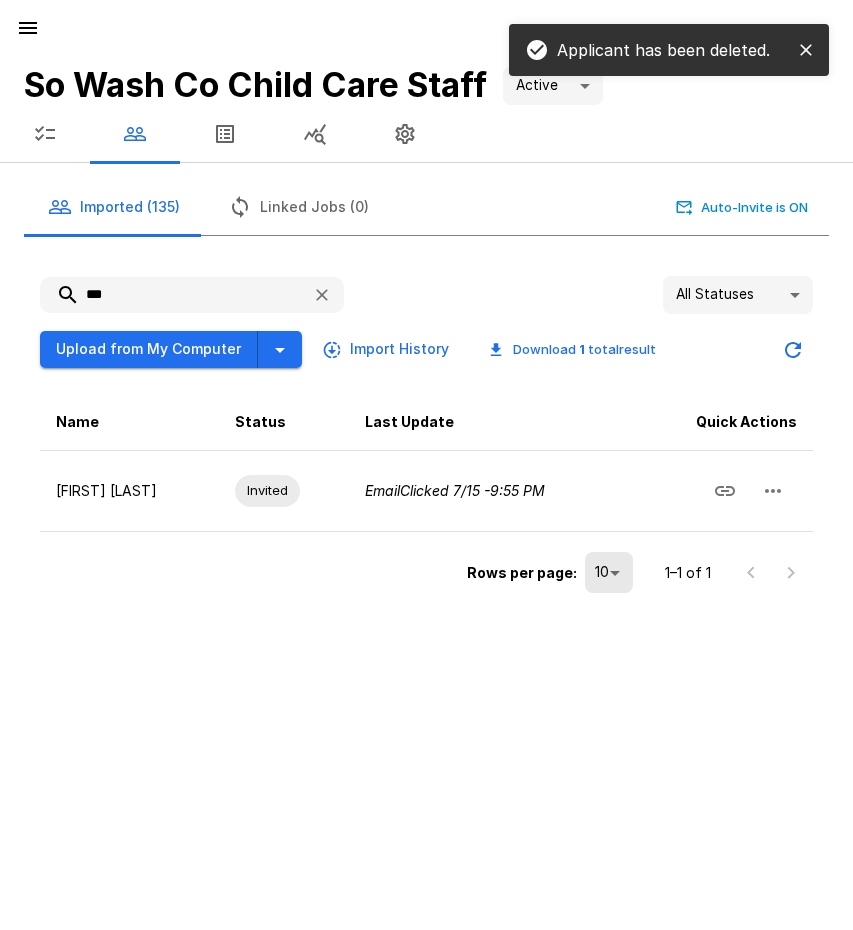 drag, startPoint x: 140, startPoint y: 294, endPoint x: 75, endPoint y: 294, distance: 65 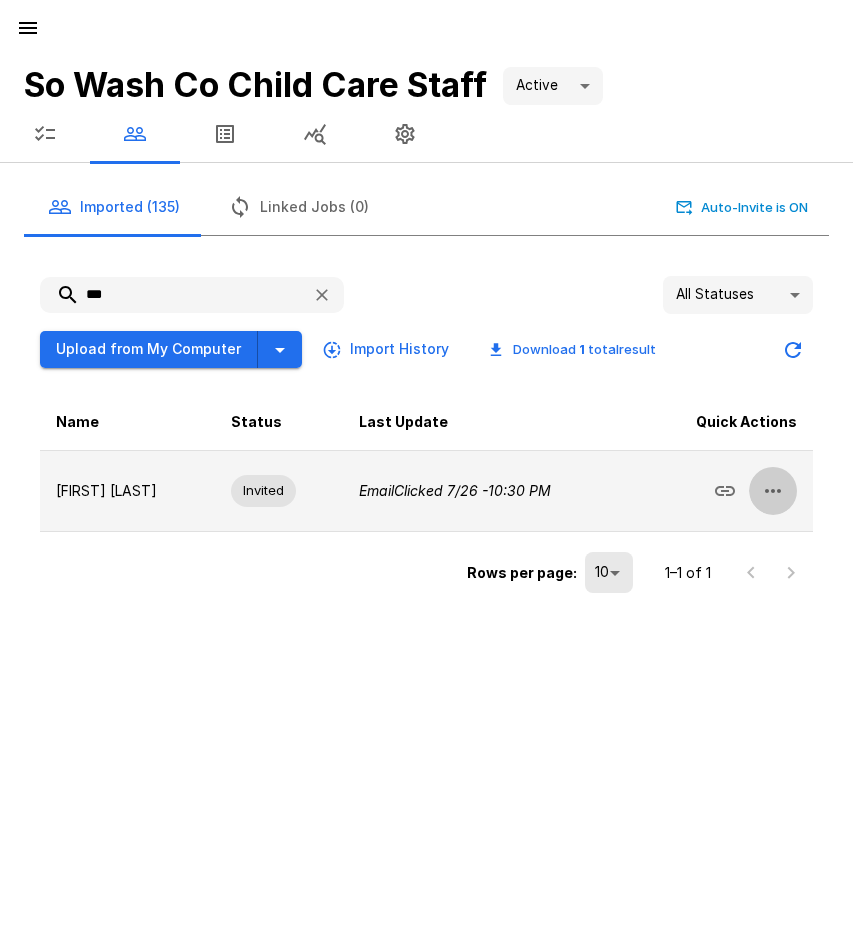 click at bounding box center (773, 491) 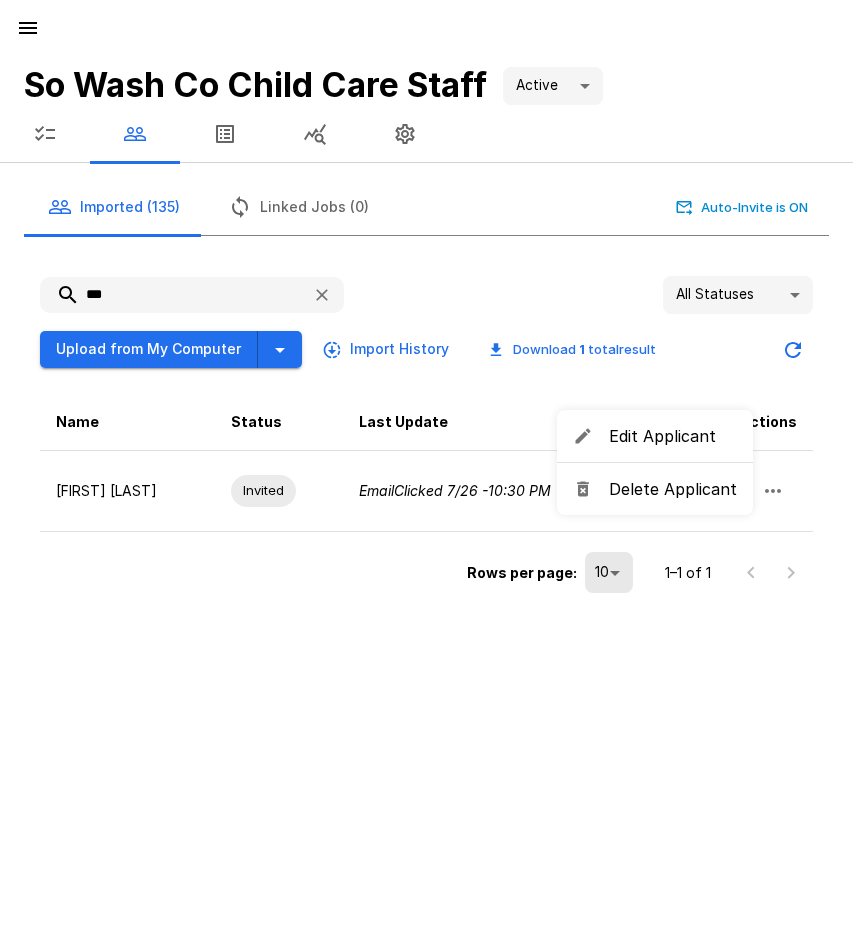 click on "Delete Applicant" at bounding box center (673, 489) 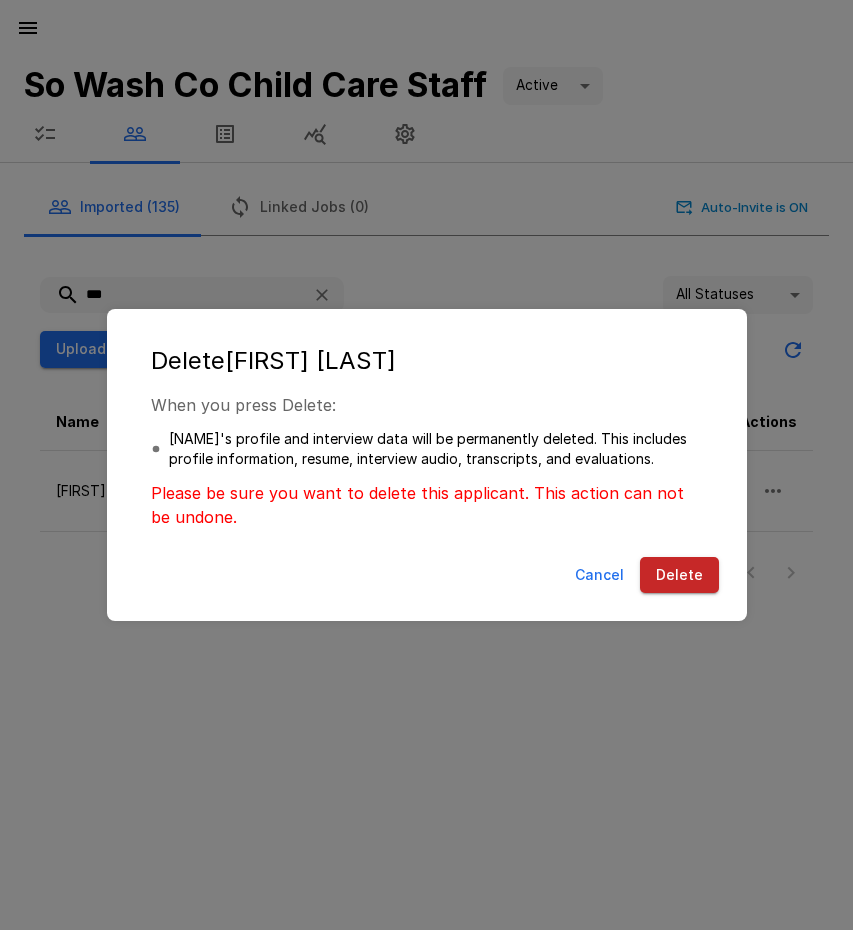 click on "Delete" at bounding box center (679, 575) 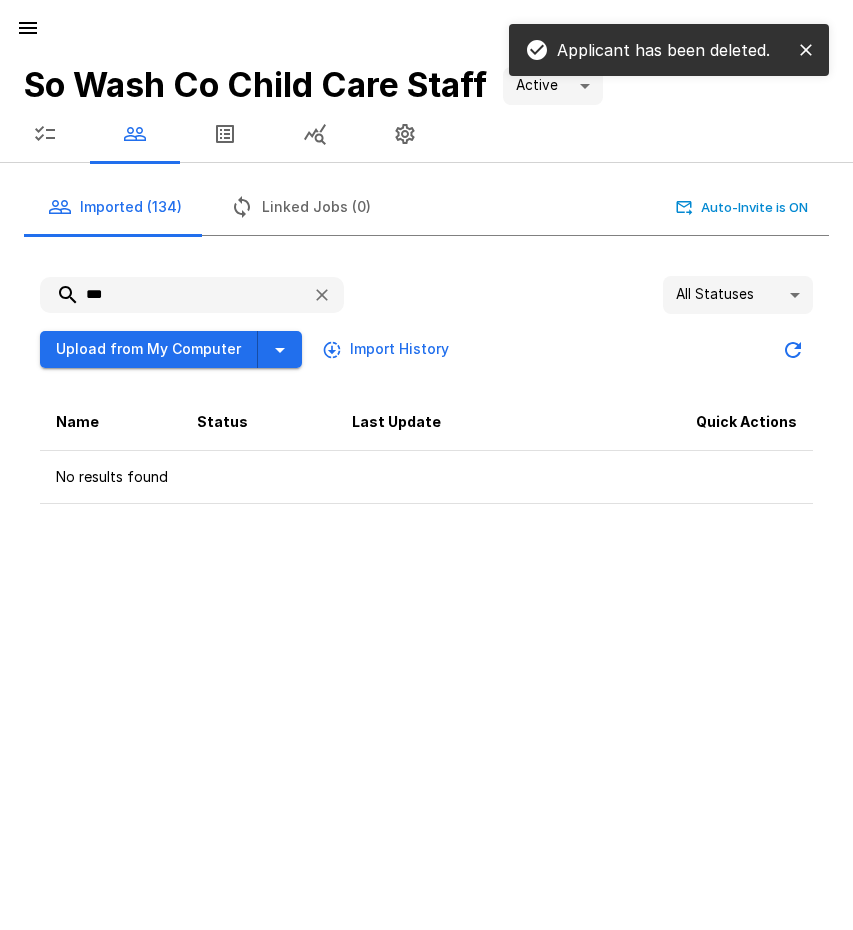 click on "***" at bounding box center (168, 295) 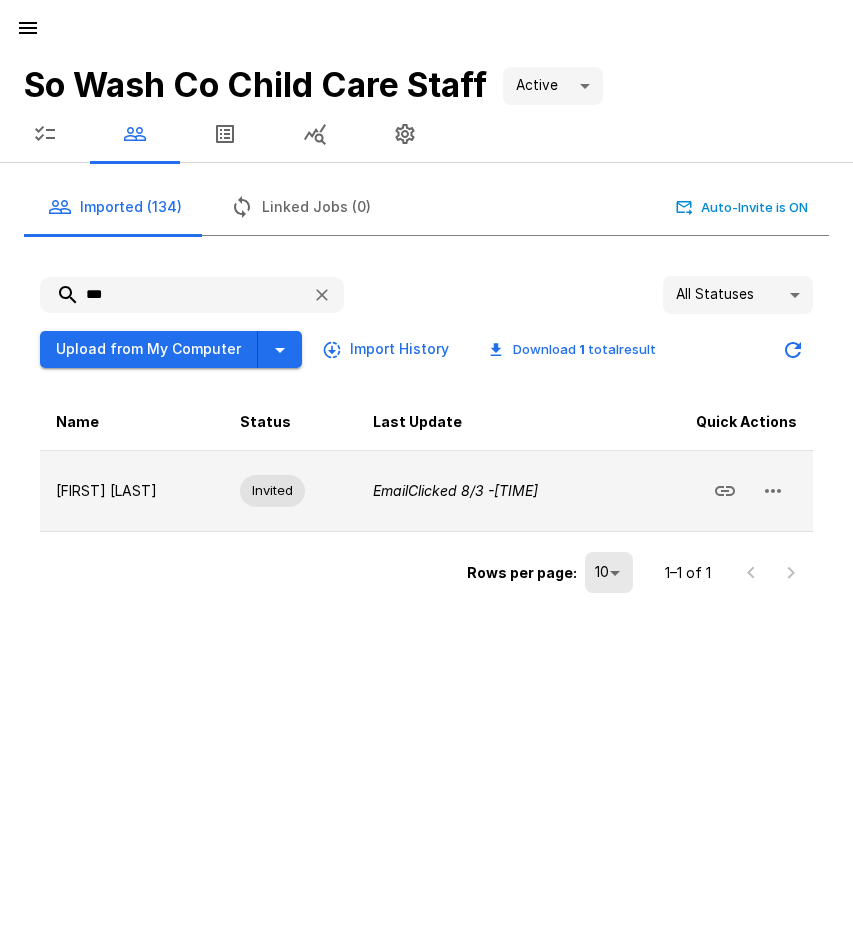 click 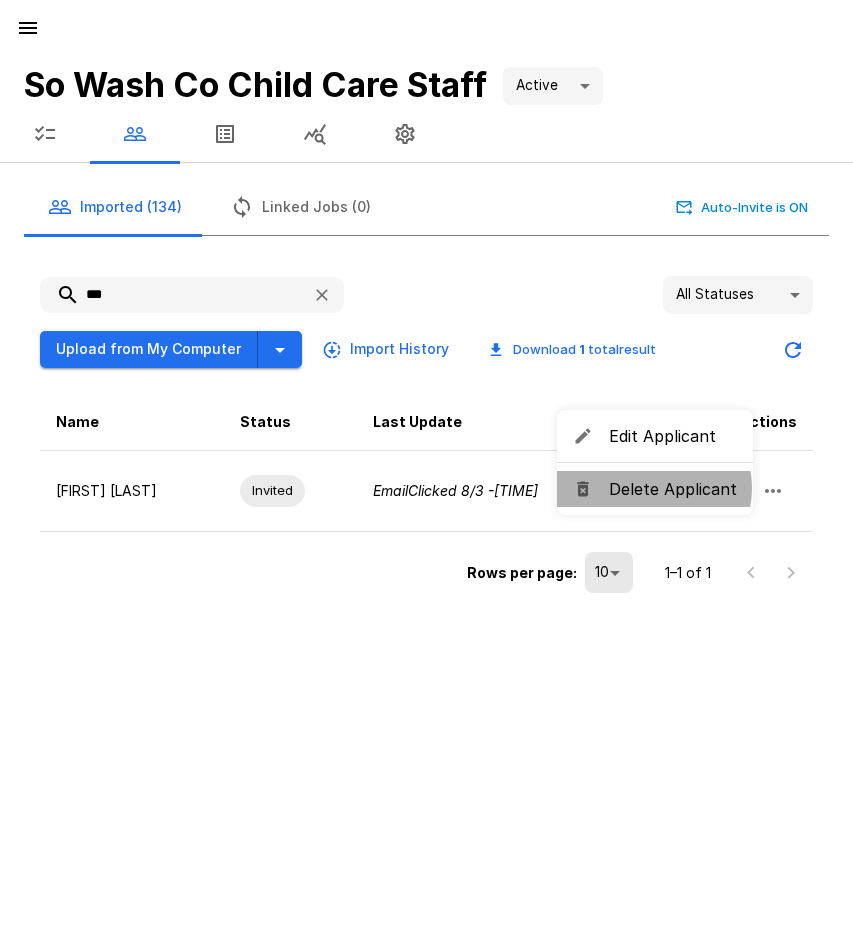 click on "Delete Applicant" at bounding box center [673, 489] 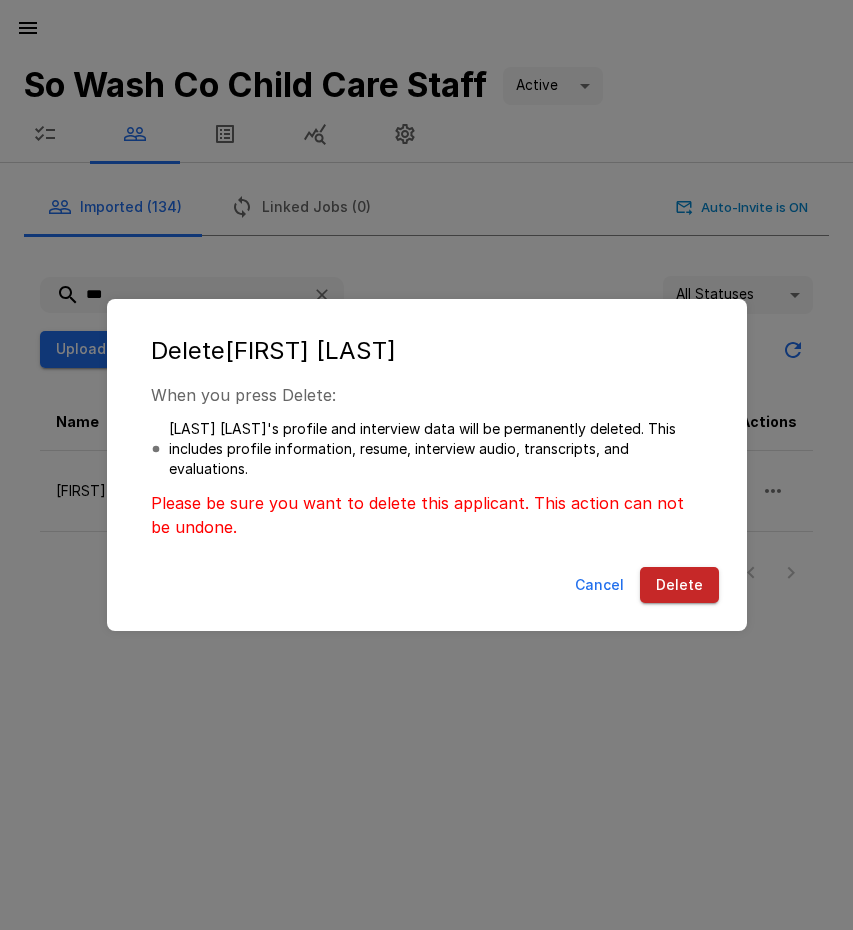 click on "Delete" at bounding box center [679, 585] 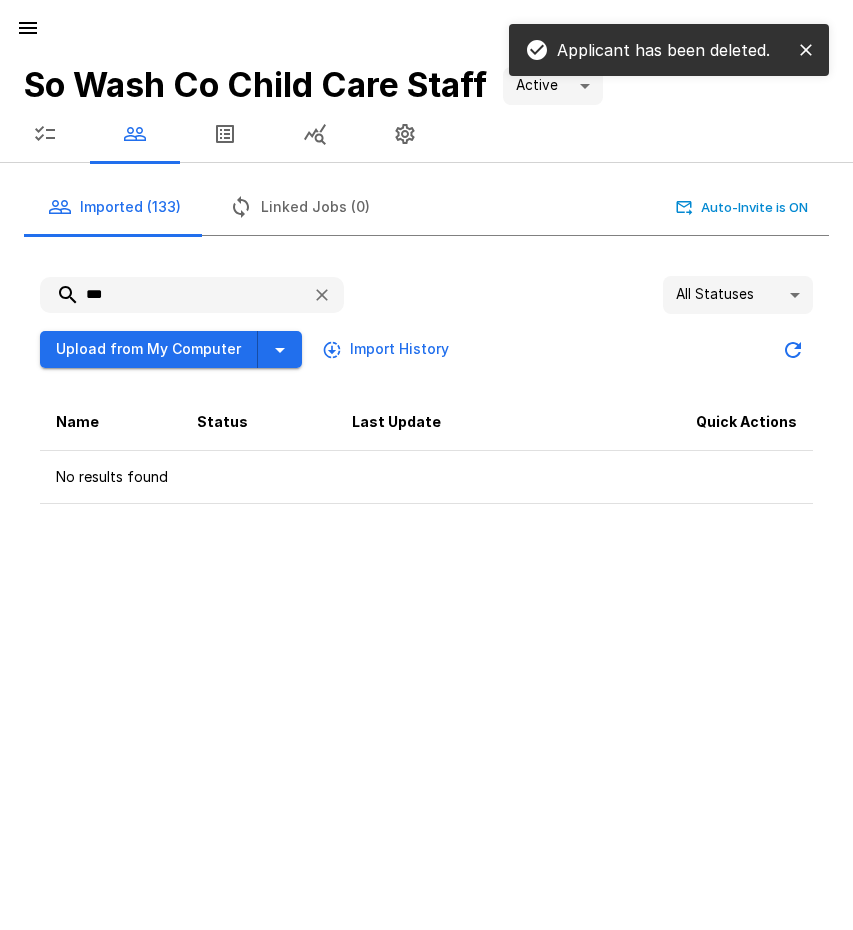 drag, startPoint x: 99, startPoint y: 292, endPoint x: 76, endPoint y: 294, distance: 23.086792 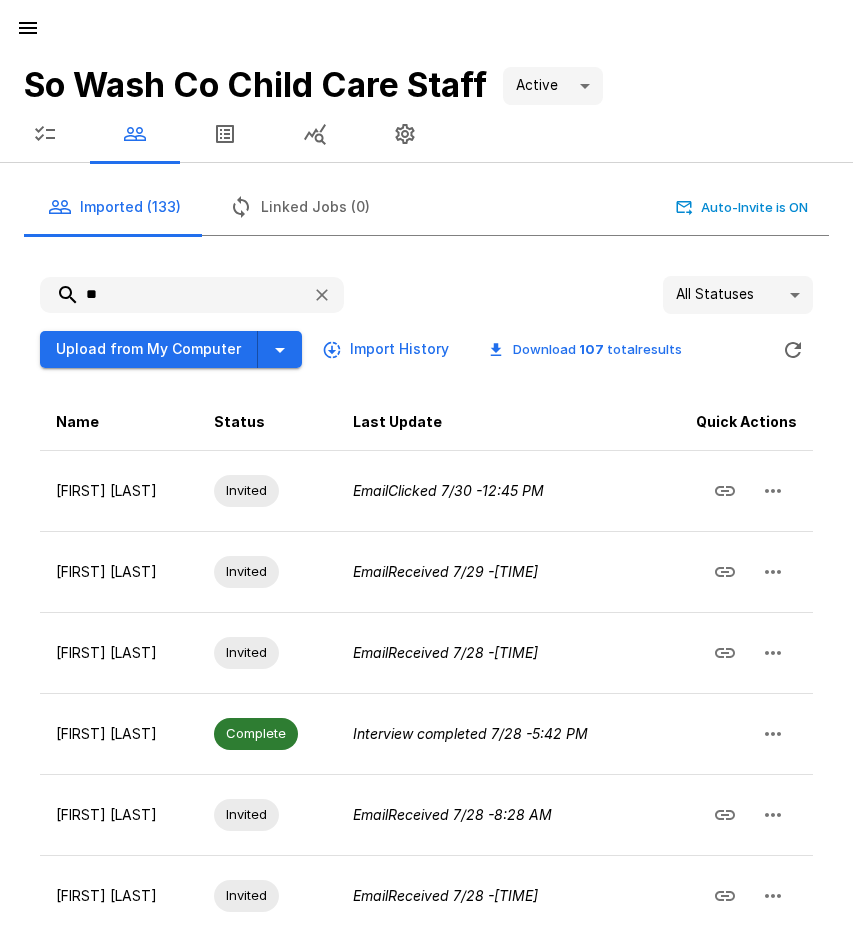 type on "*" 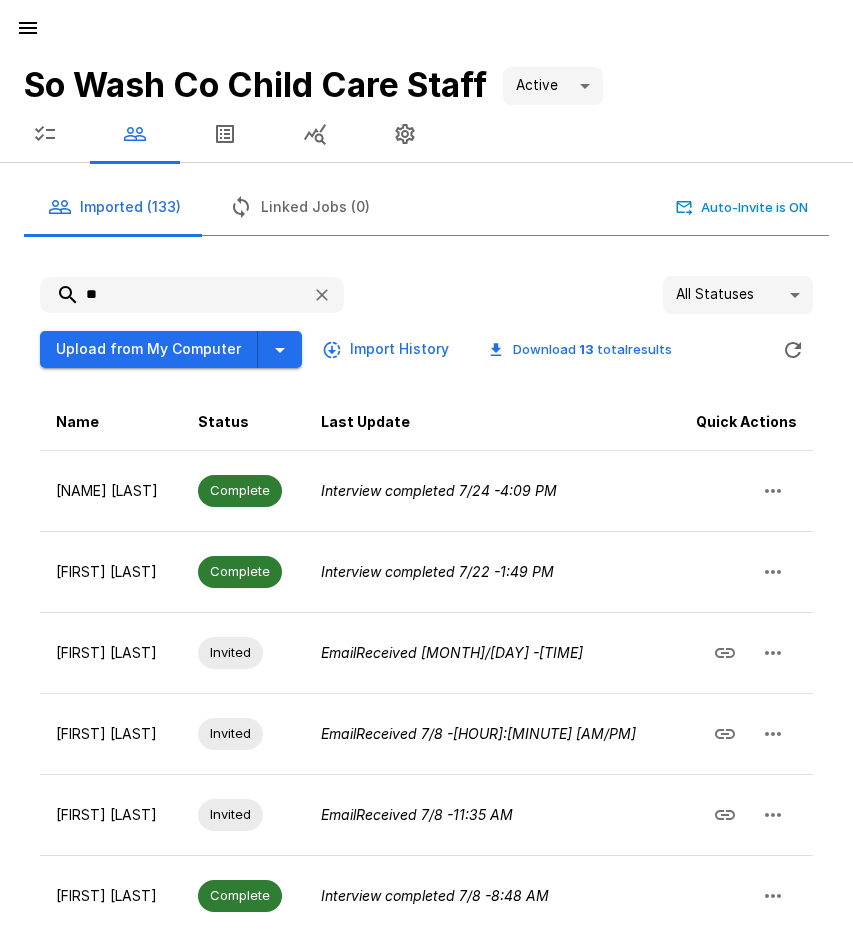 type on "*" 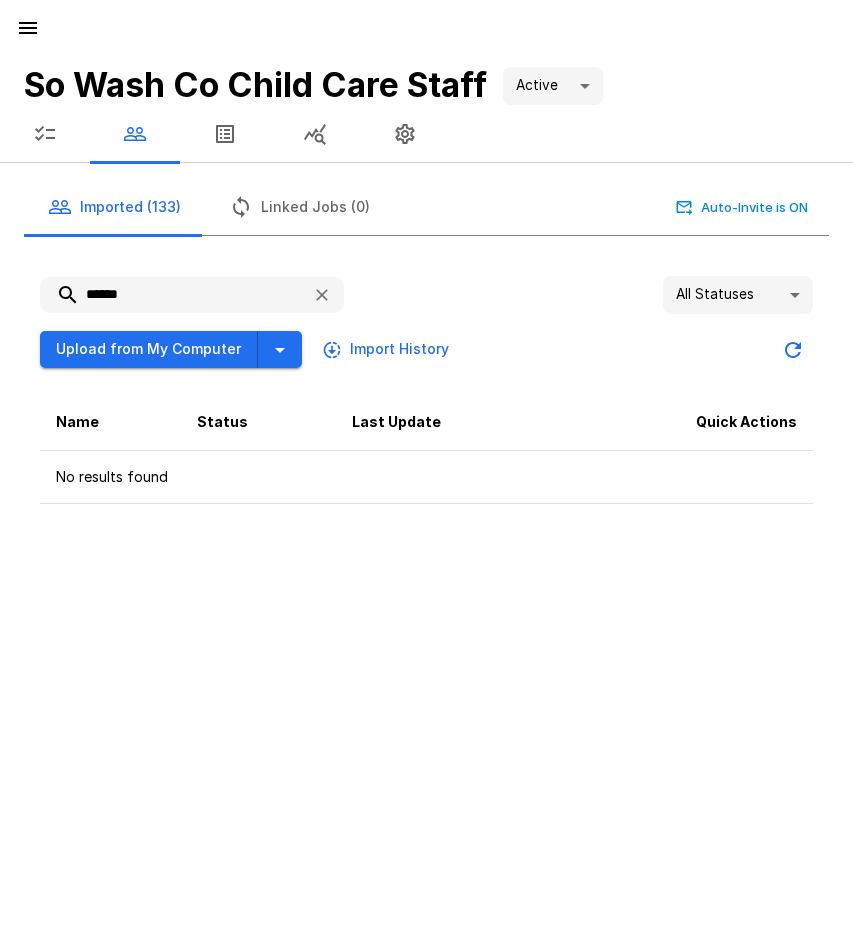 type on "******" 